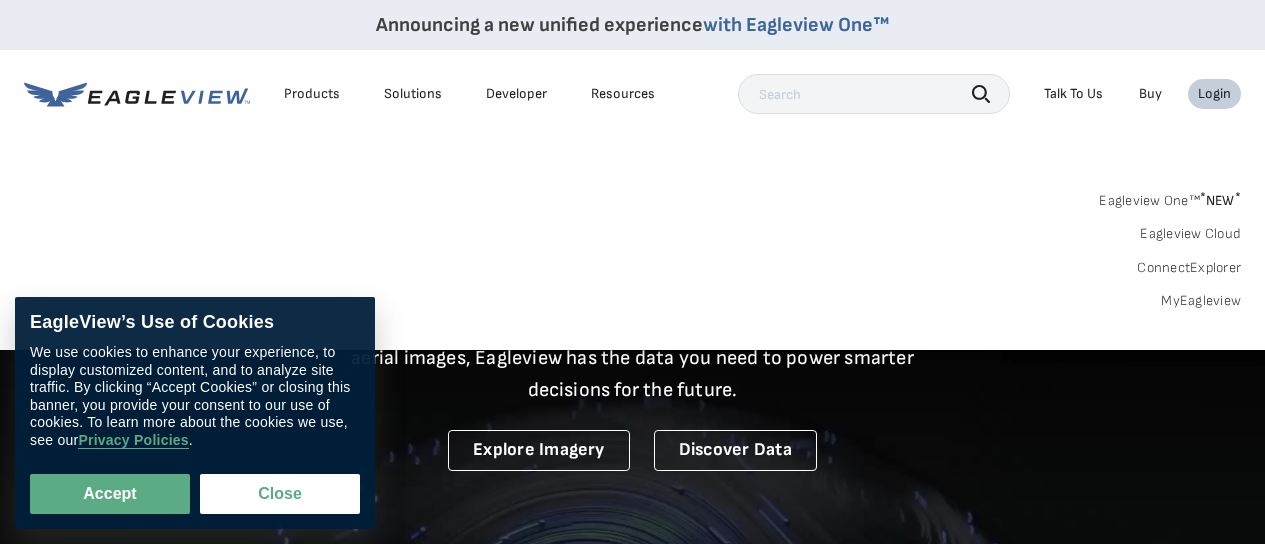 scroll, scrollTop: 0, scrollLeft: 0, axis: both 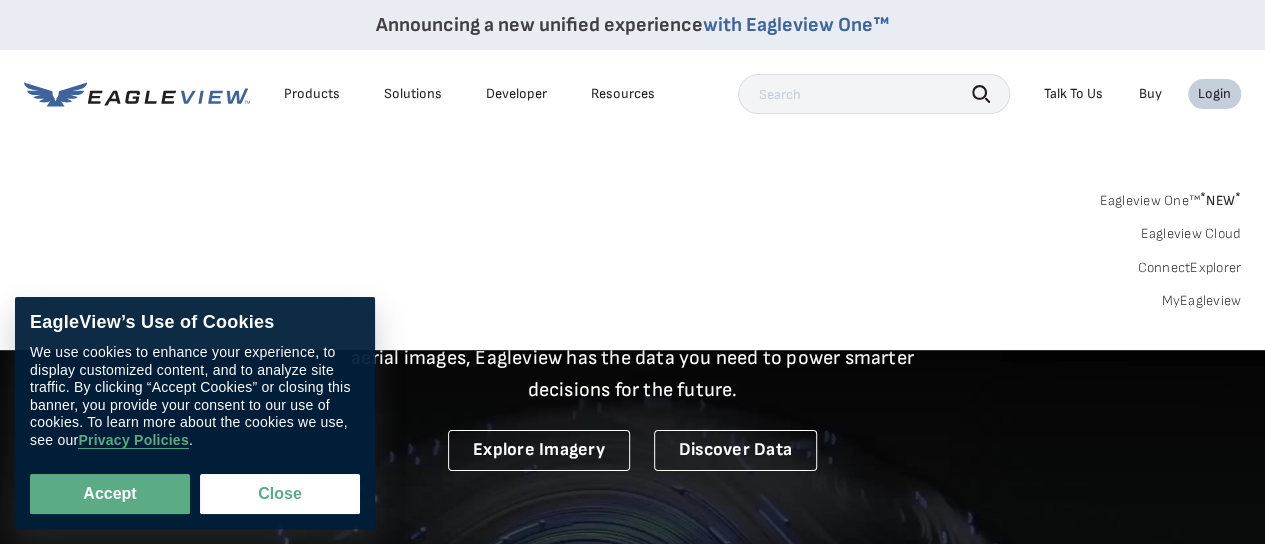 click on "Login" at bounding box center (1214, 94) 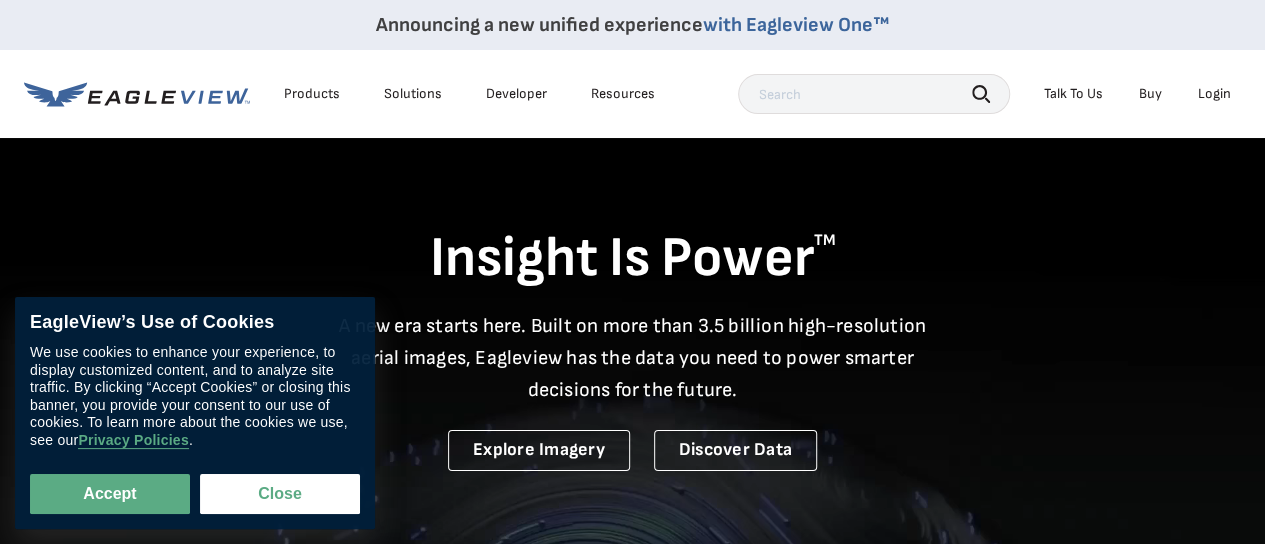 click on "Login" at bounding box center (1214, 94) 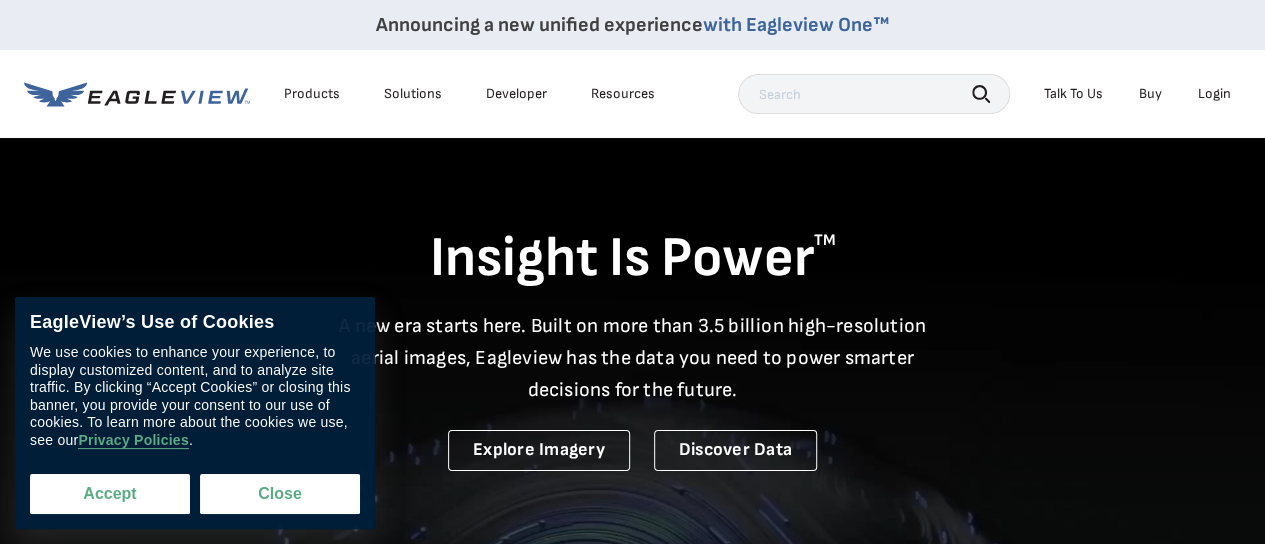 click on "Accept" at bounding box center [110, 494] 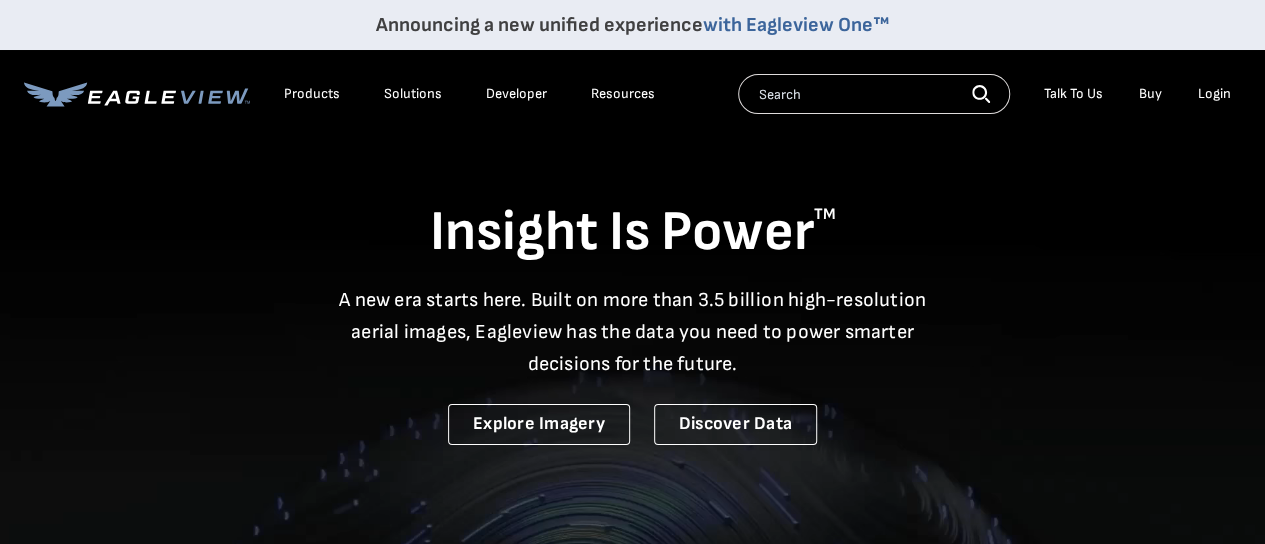scroll, scrollTop: 0, scrollLeft: 0, axis: both 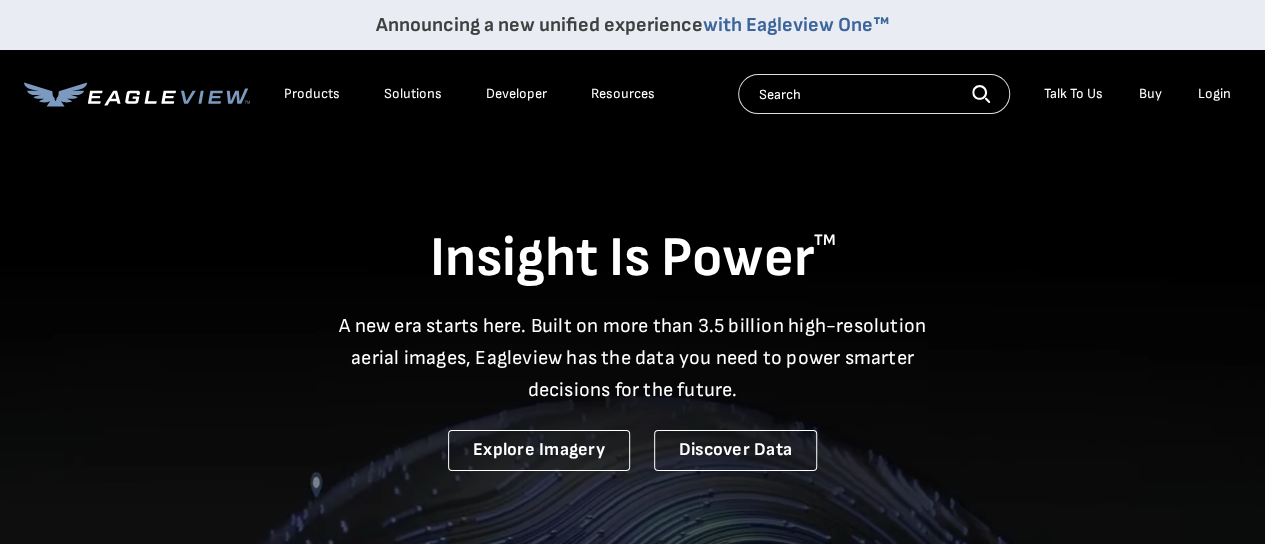 click on "Login" at bounding box center [1214, 94] 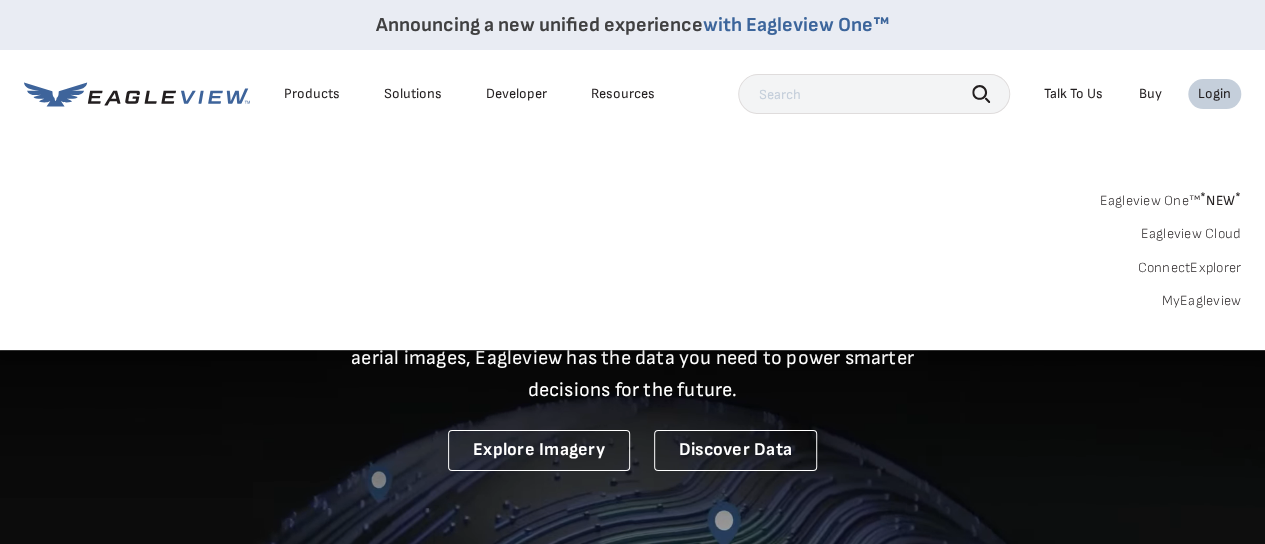 click at bounding box center (874, 94) 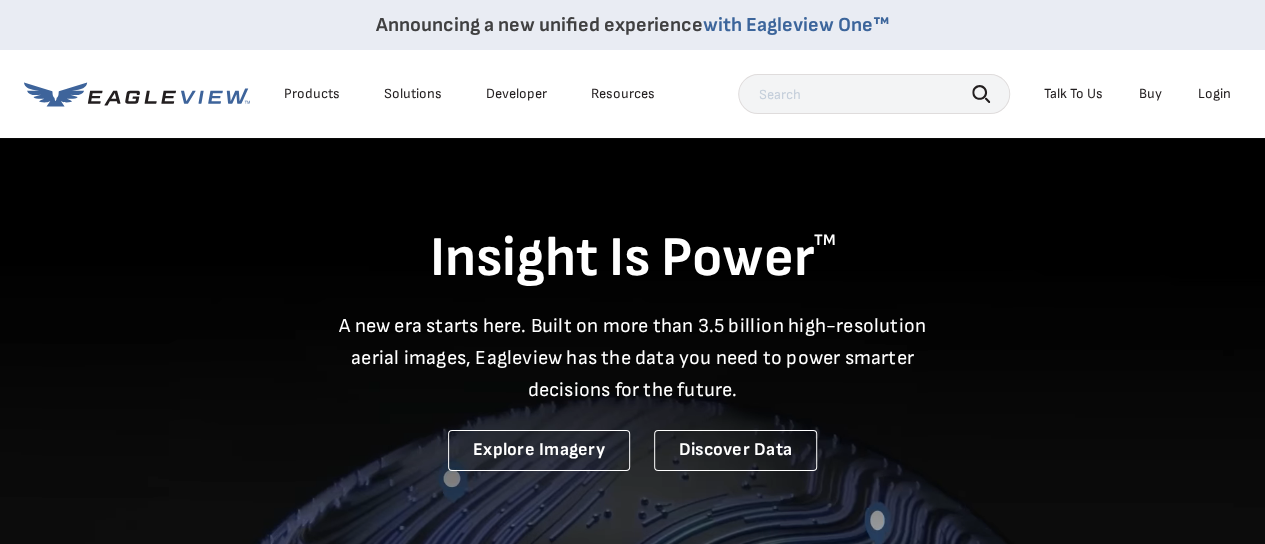 click on "Login" at bounding box center [1214, 94] 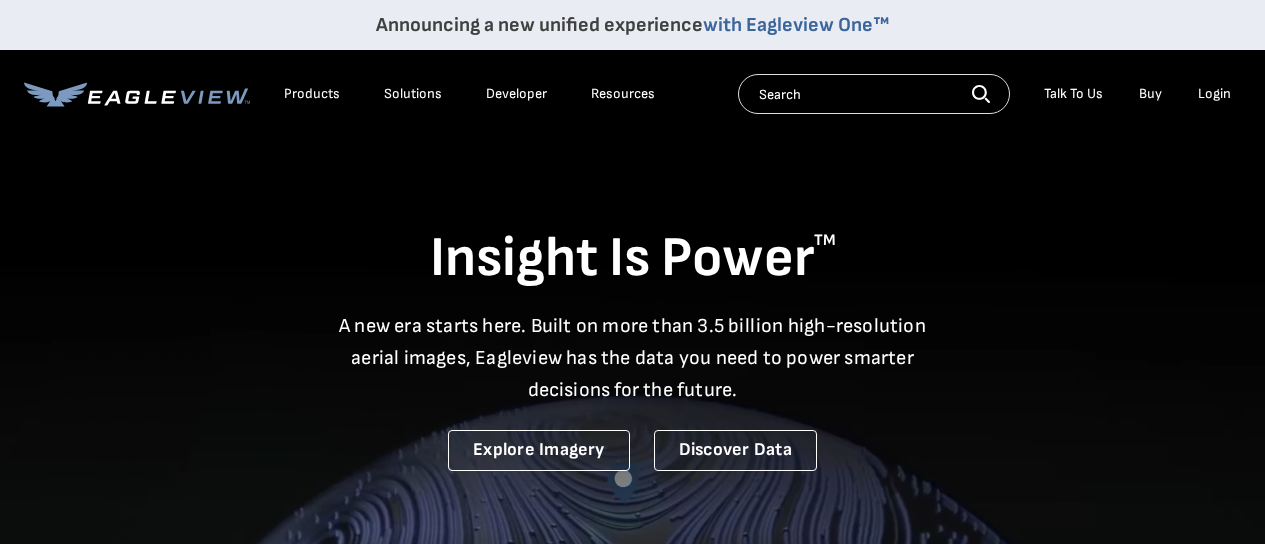 scroll, scrollTop: 0, scrollLeft: 0, axis: both 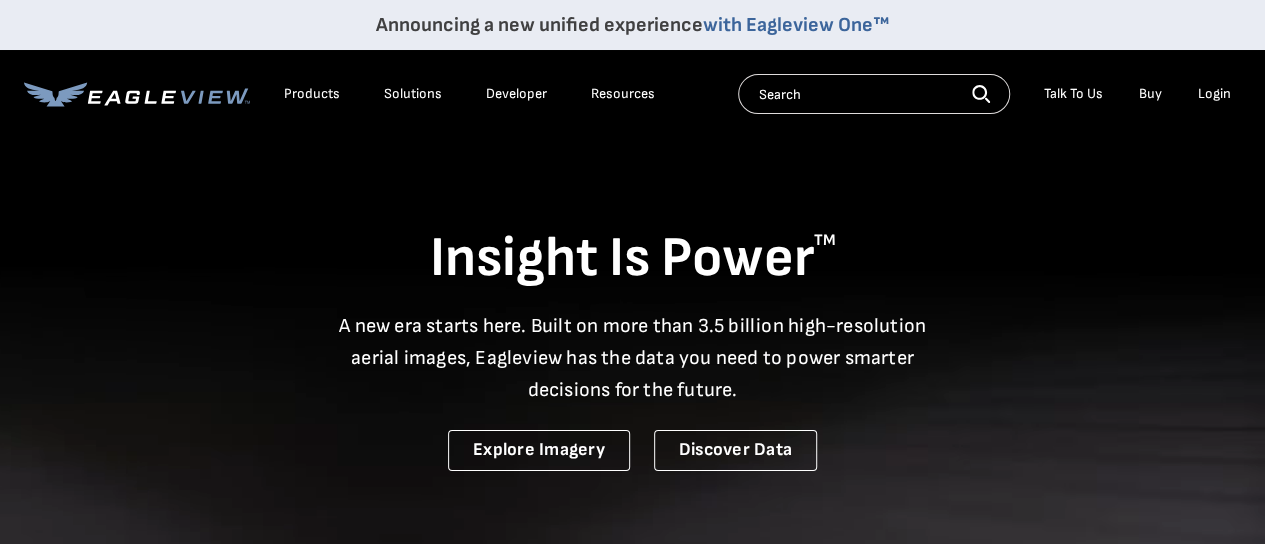 click at bounding box center (874, 94) 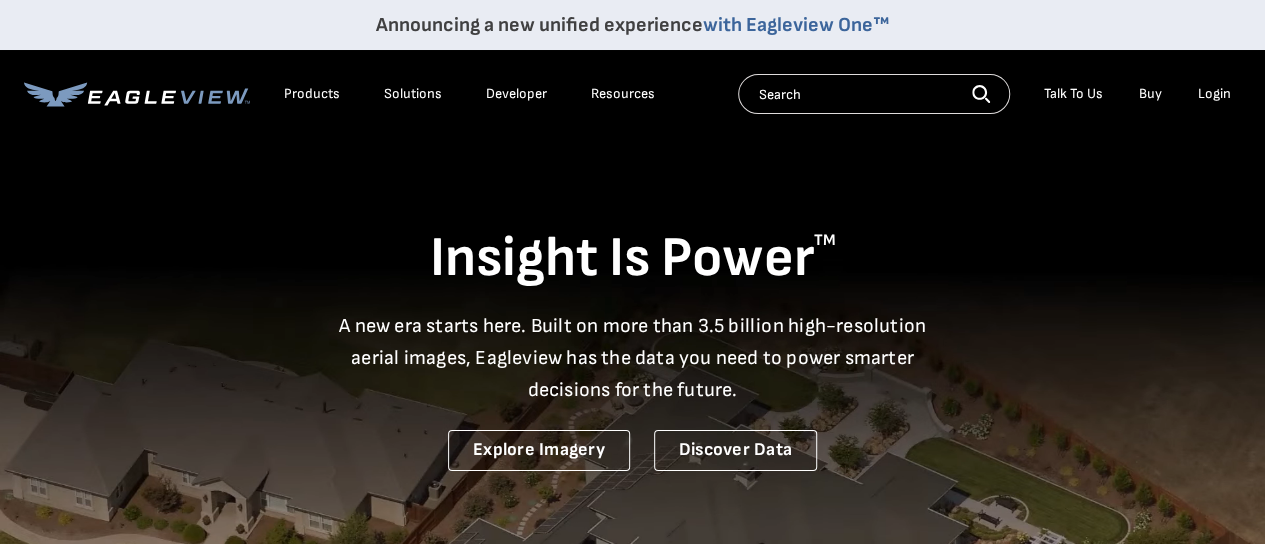 click on "Login" at bounding box center [1214, 94] 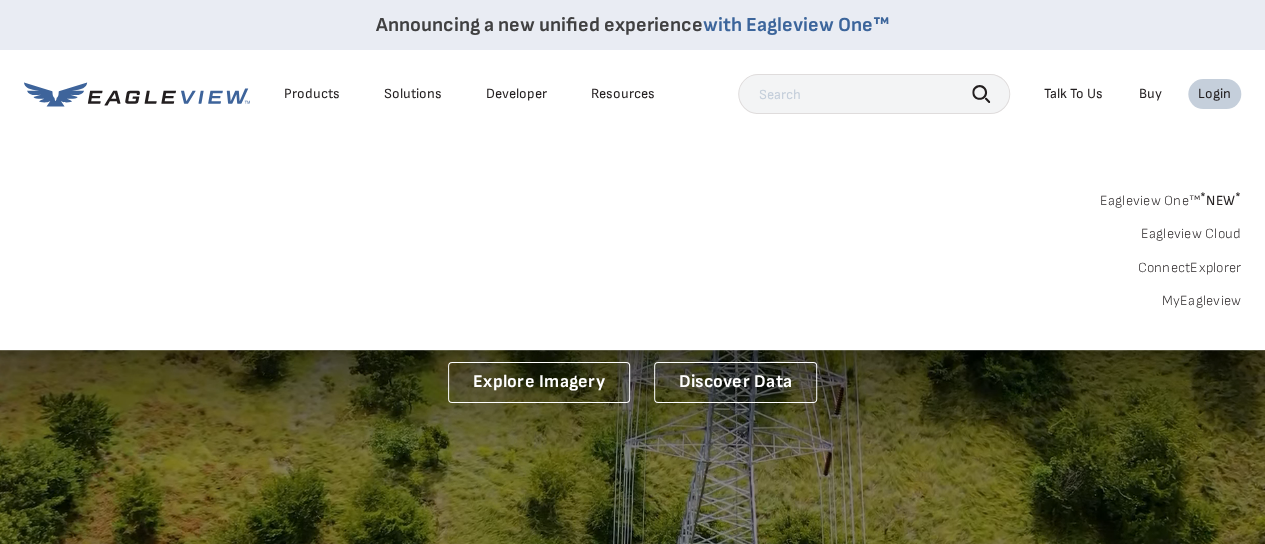 scroll, scrollTop: 100, scrollLeft: 0, axis: vertical 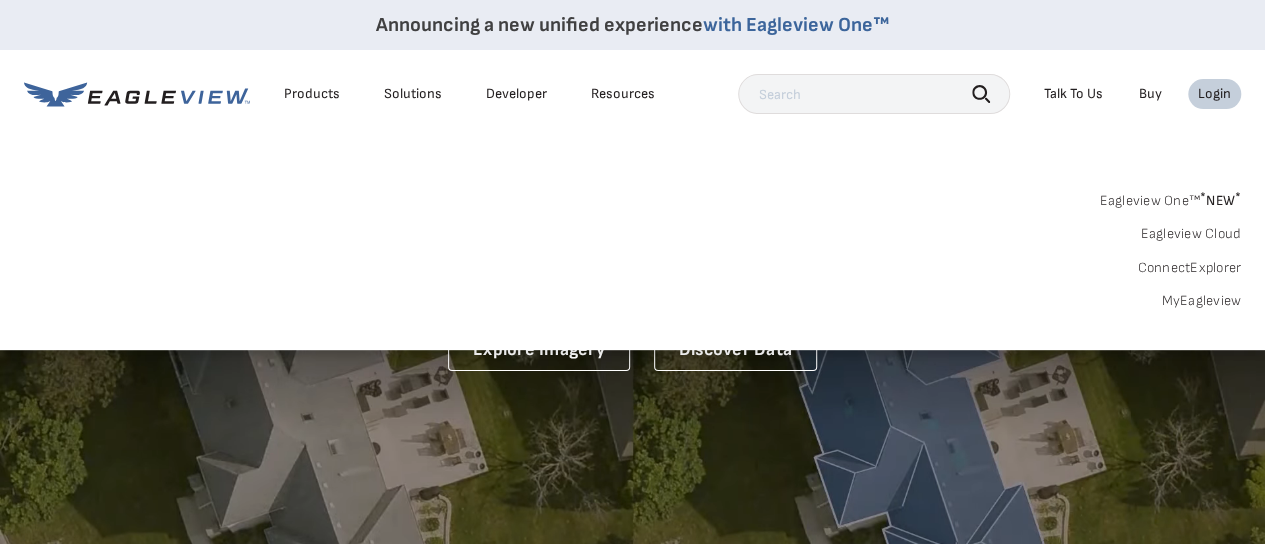 click on "MyEagleview" at bounding box center (1201, 301) 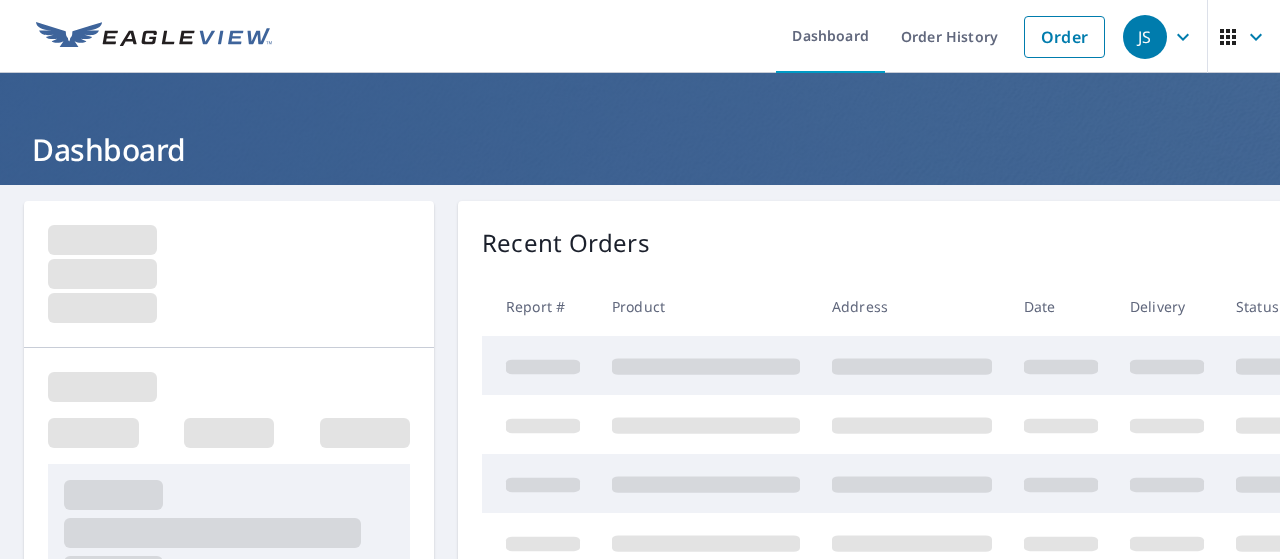 scroll, scrollTop: 0, scrollLeft: 0, axis: both 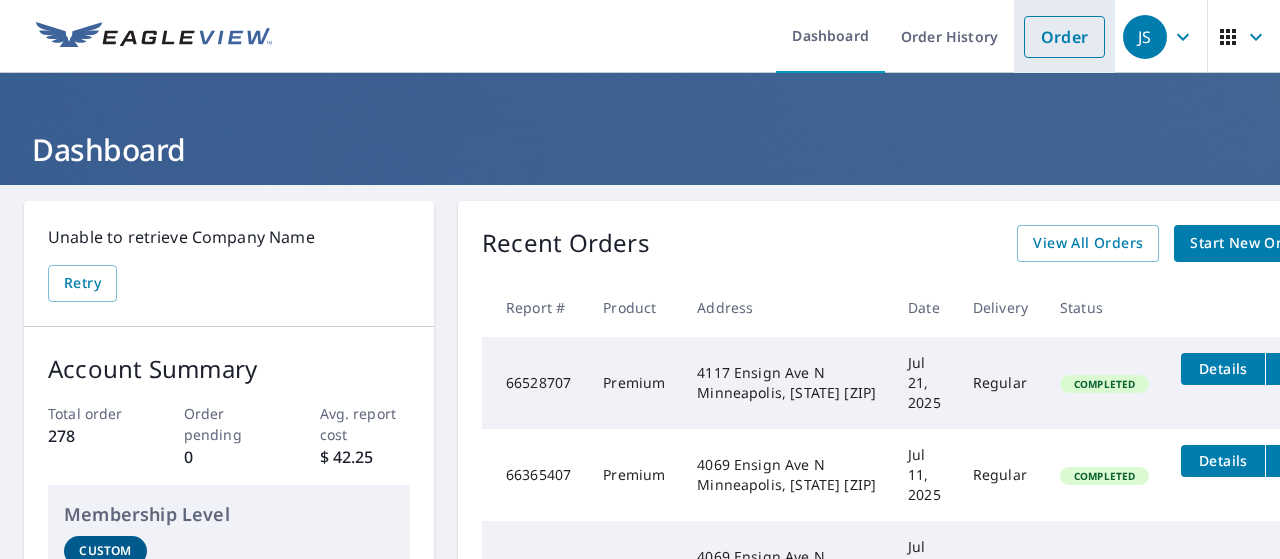 click on "Order" at bounding box center [1064, 37] 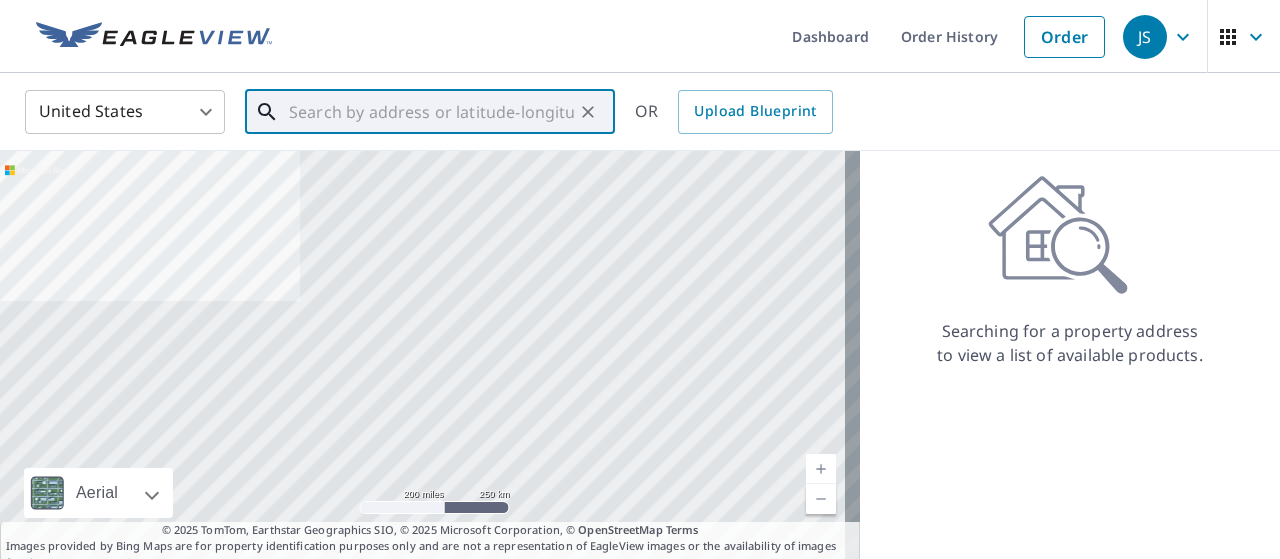 click at bounding box center [431, 112] 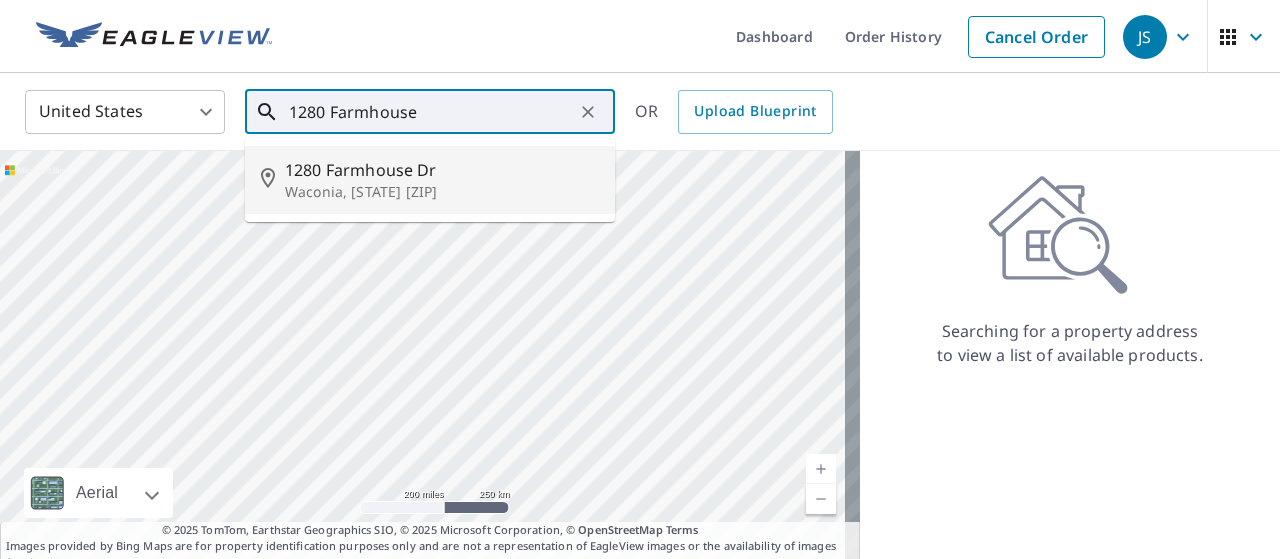 click on "1280 Farmhouse Dr" at bounding box center (442, 170) 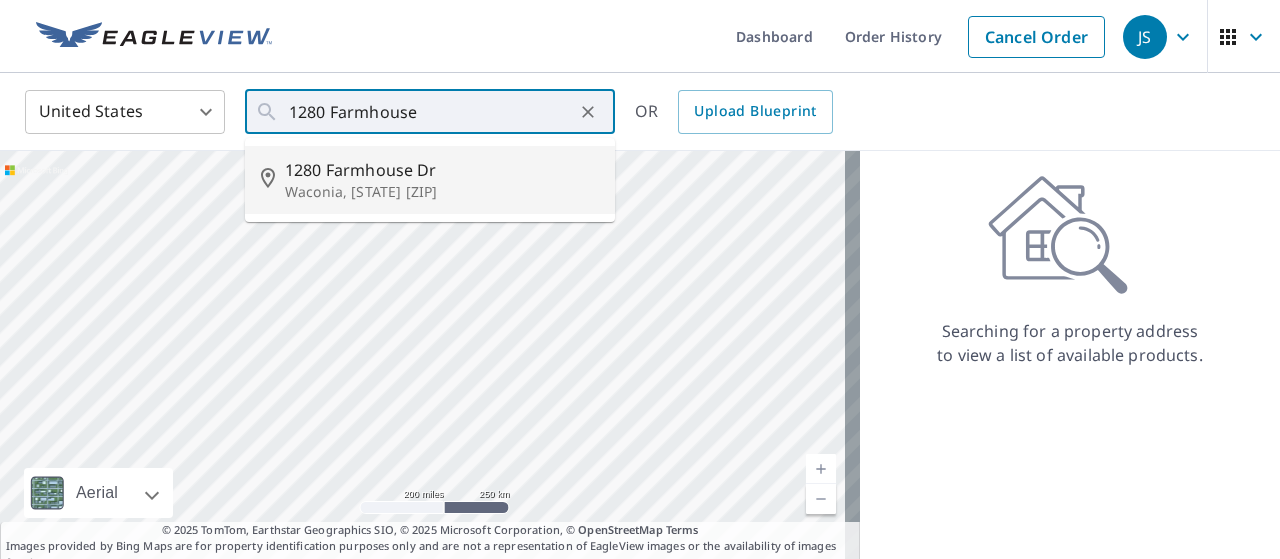 type on "1280 Farmhouse Dr Waconia, MN 55387" 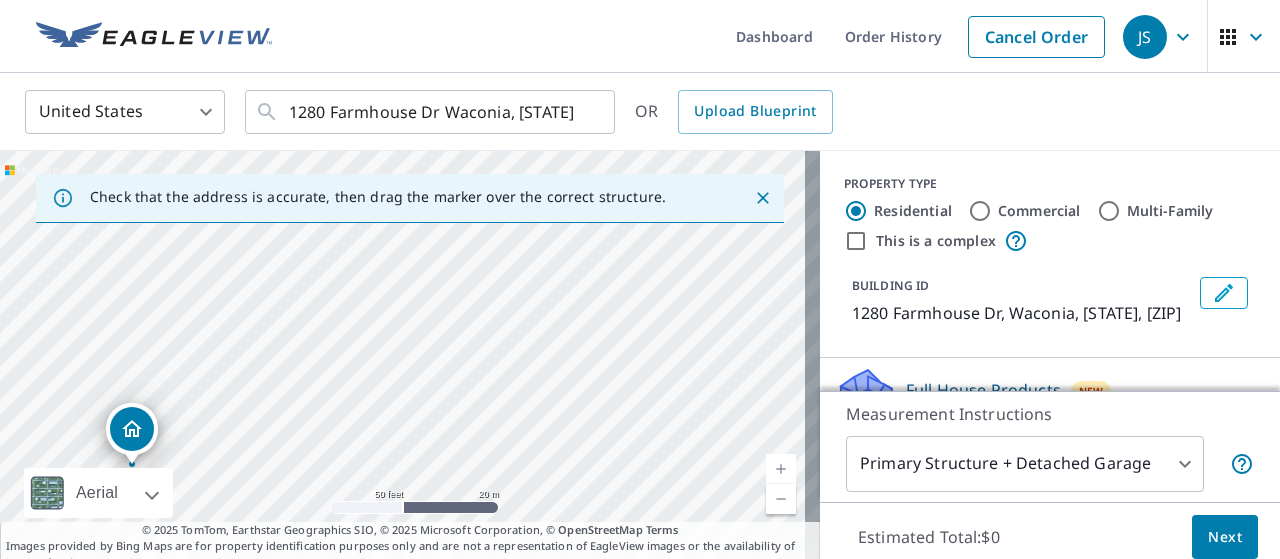 drag, startPoint x: 375, startPoint y: 365, endPoint x: 728, endPoint y: 295, distance: 359.8736 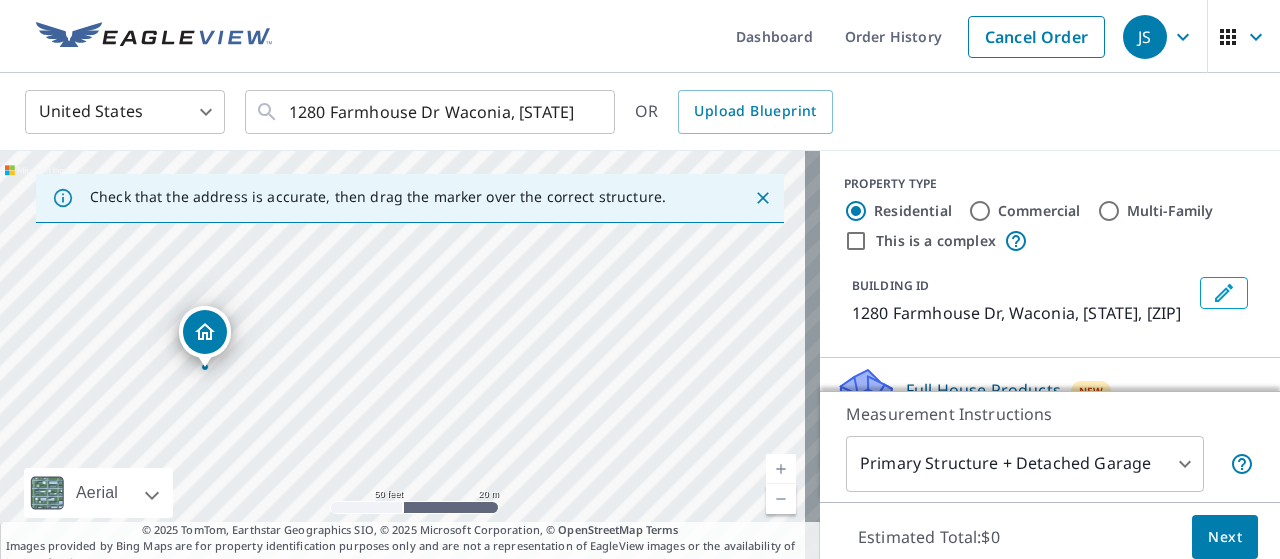drag, startPoint x: 476, startPoint y: 354, endPoint x: 550, endPoint y: 256, distance: 122.80065 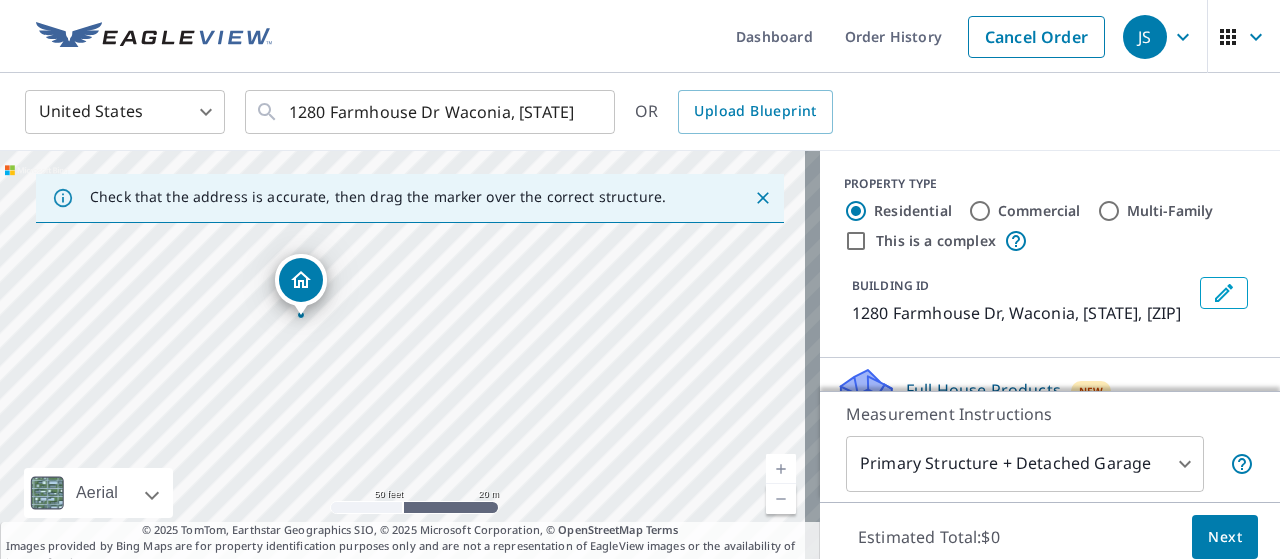 drag, startPoint x: 408, startPoint y: 375, endPoint x: 506, endPoint y: 322, distance: 111.41364 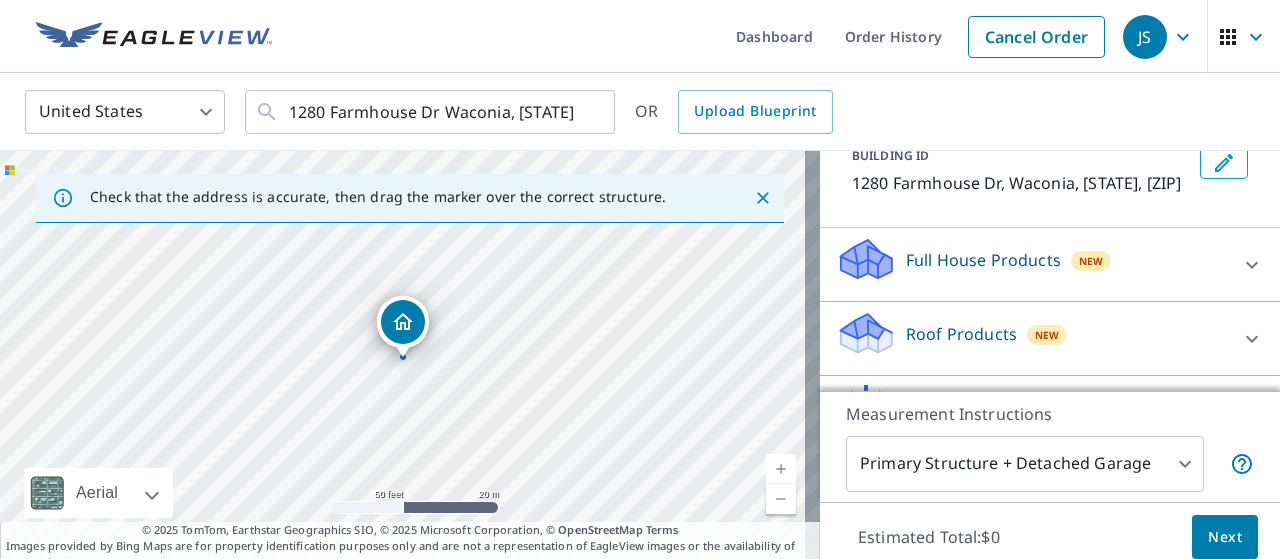scroll, scrollTop: 261, scrollLeft: 0, axis: vertical 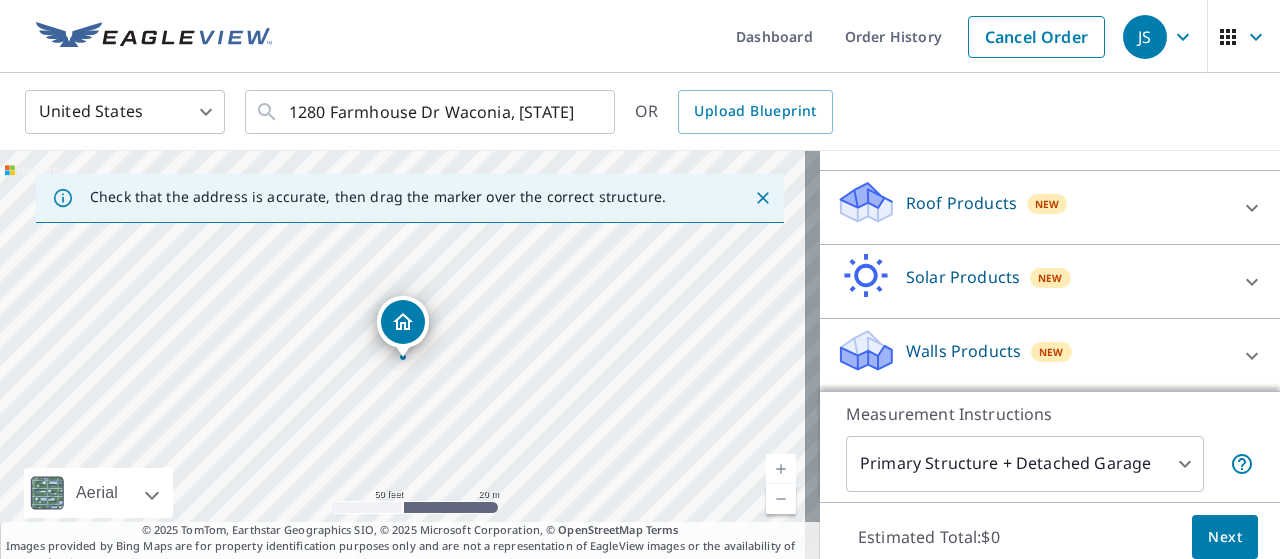 click on "Roof Products" at bounding box center [961, 203] 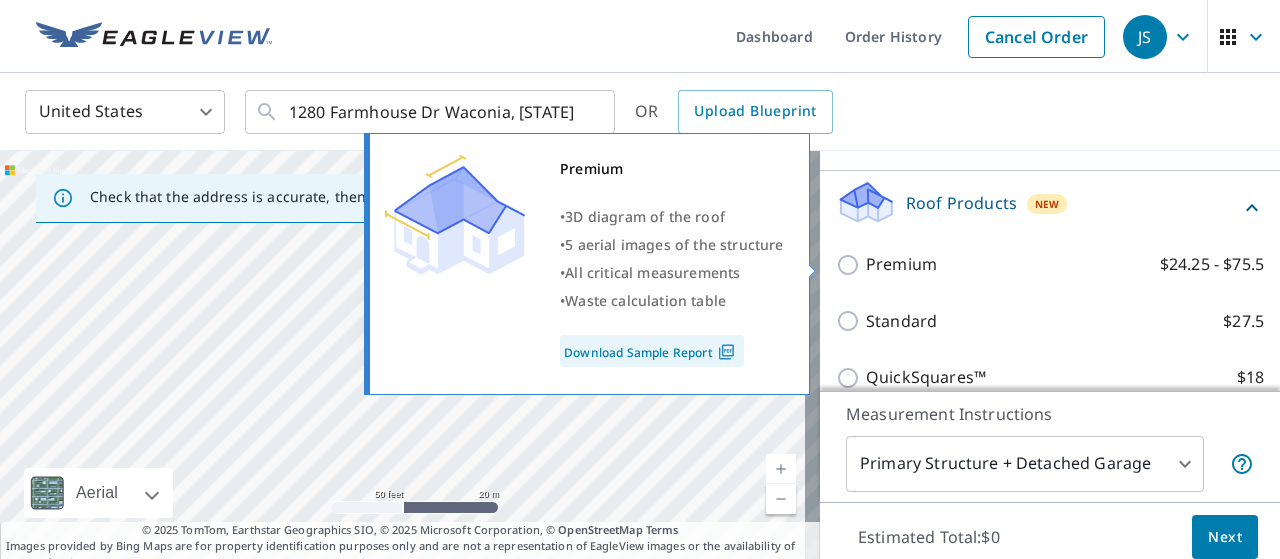click on "Premium $24.25 - $75.5" at bounding box center [851, 265] 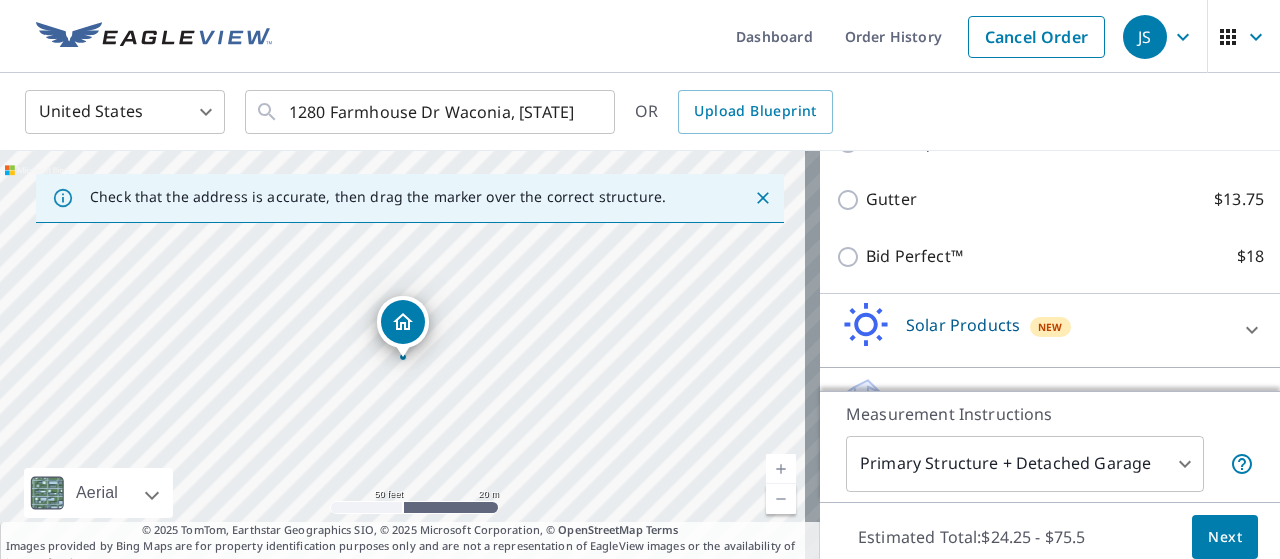 scroll, scrollTop: 611, scrollLeft: 0, axis: vertical 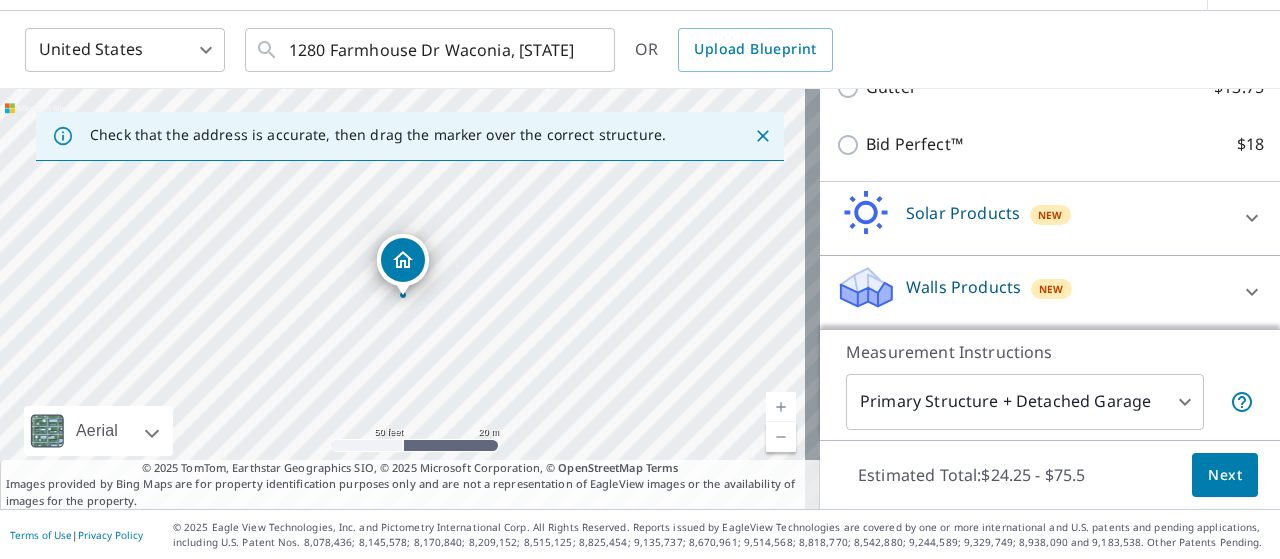 click on "Next" at bounding box center [1225, 475] 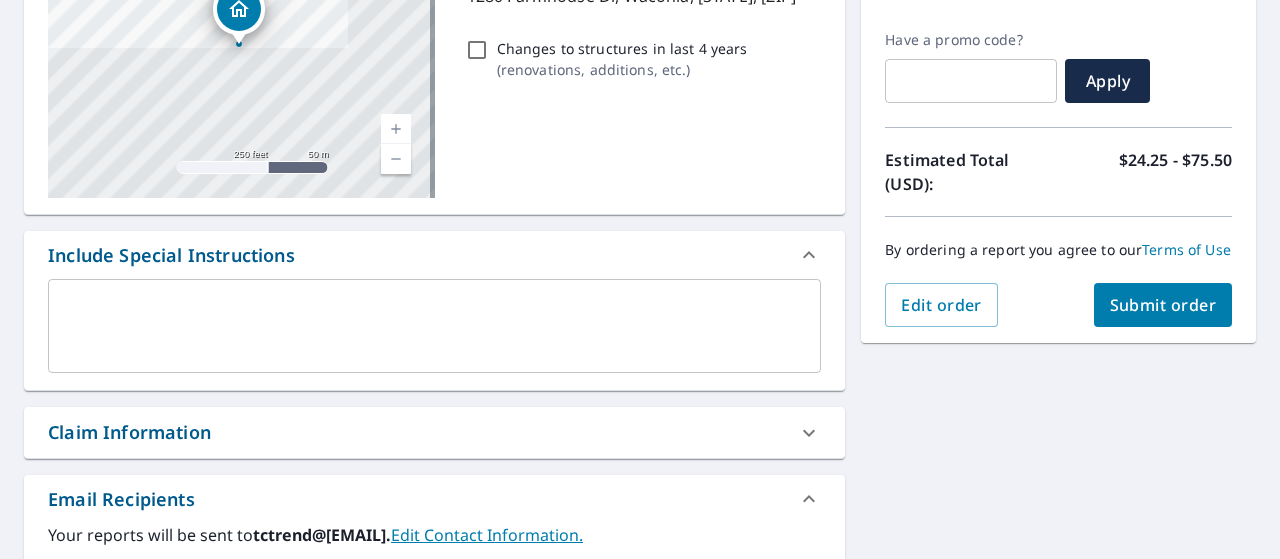 scroll, scrollTop: 362, scrollLeft: 0, axis: vertical 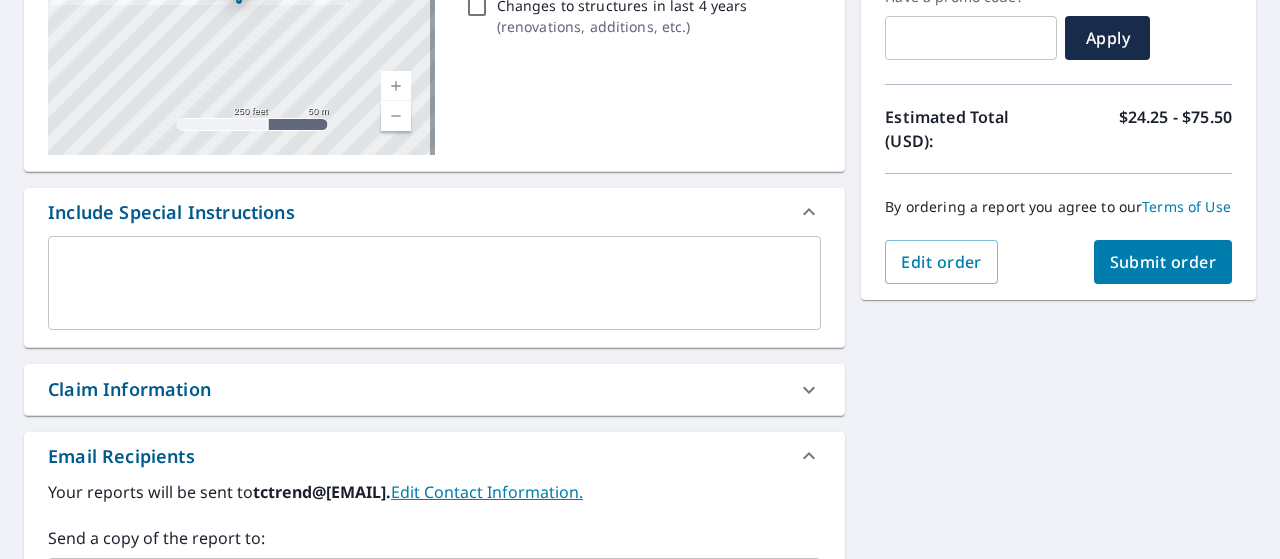 click on "Claim Information" at bounding box center (416, 389) 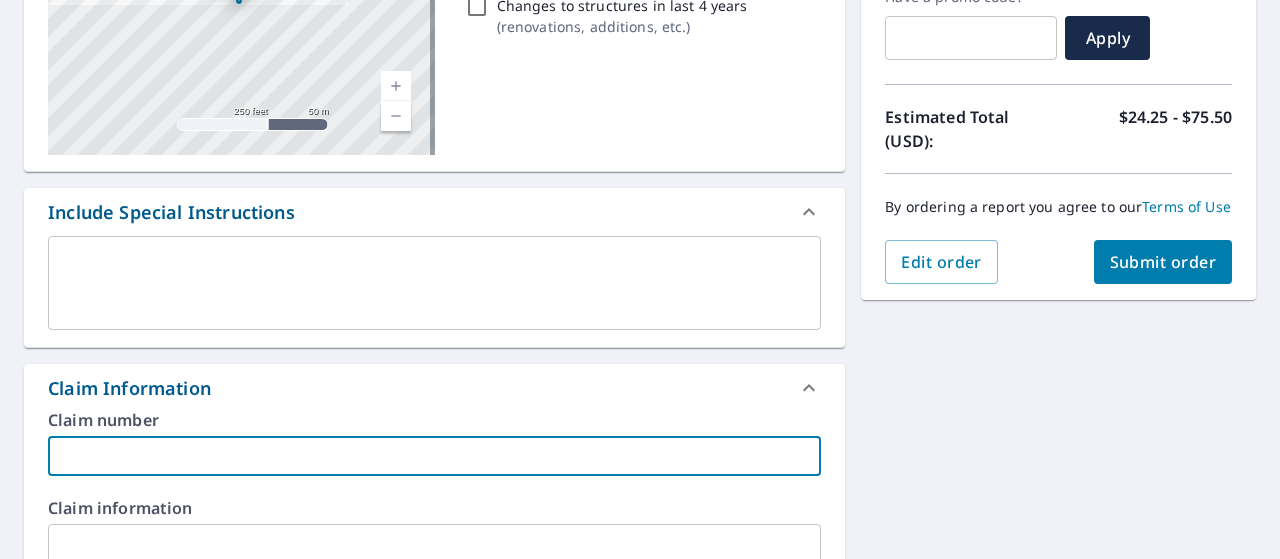 click at bounding box center [434, 456] 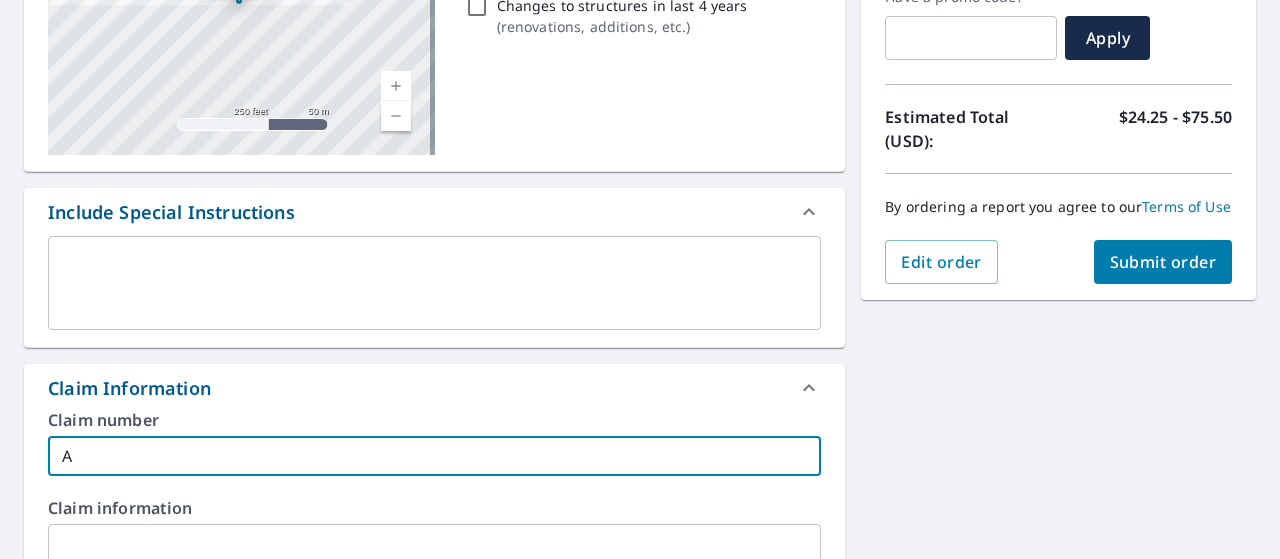 type on "Am" 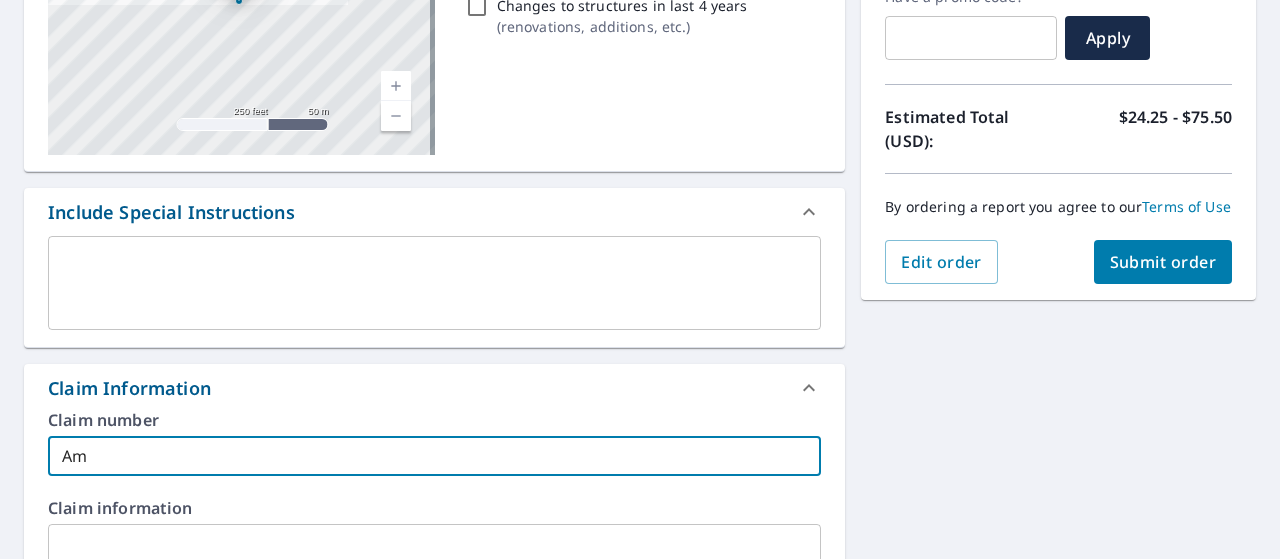 type on "Ame" 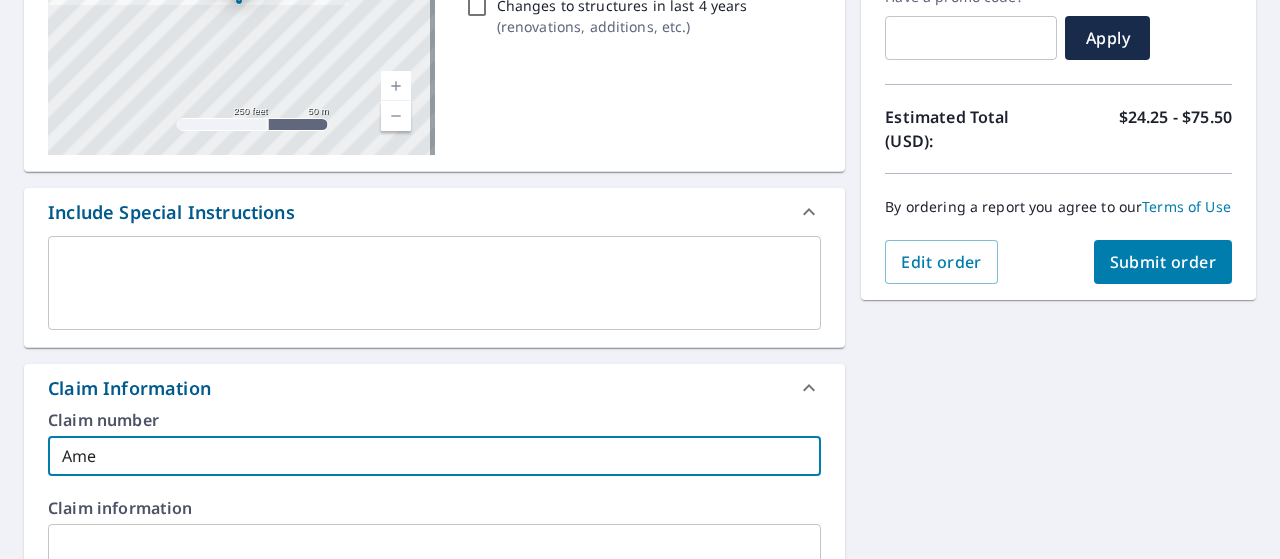 type on "Amer" 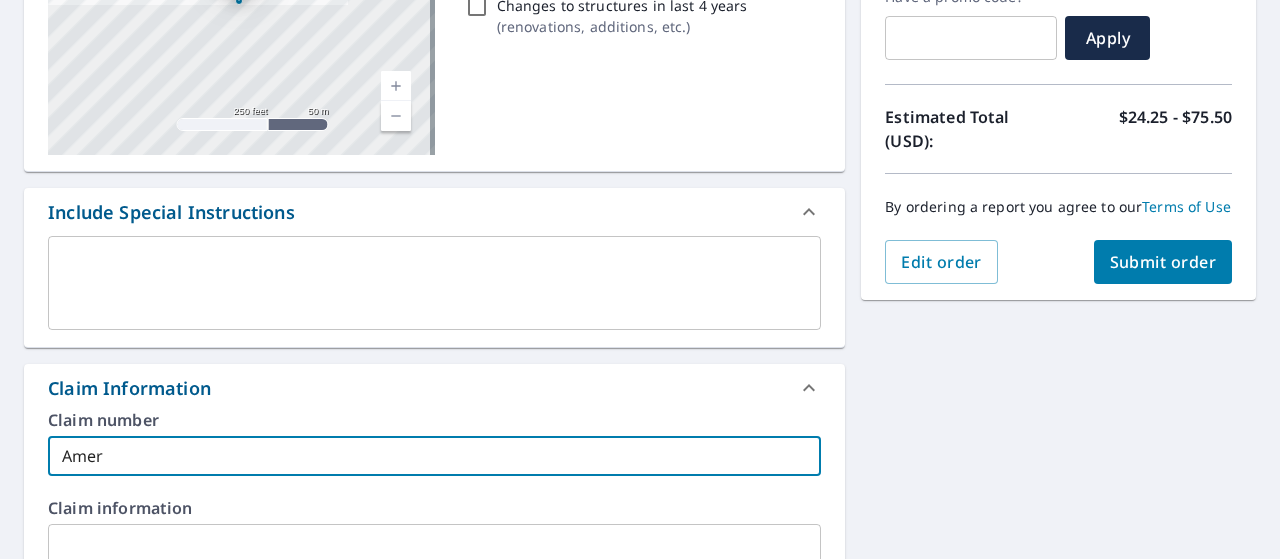 type on "Ameri" 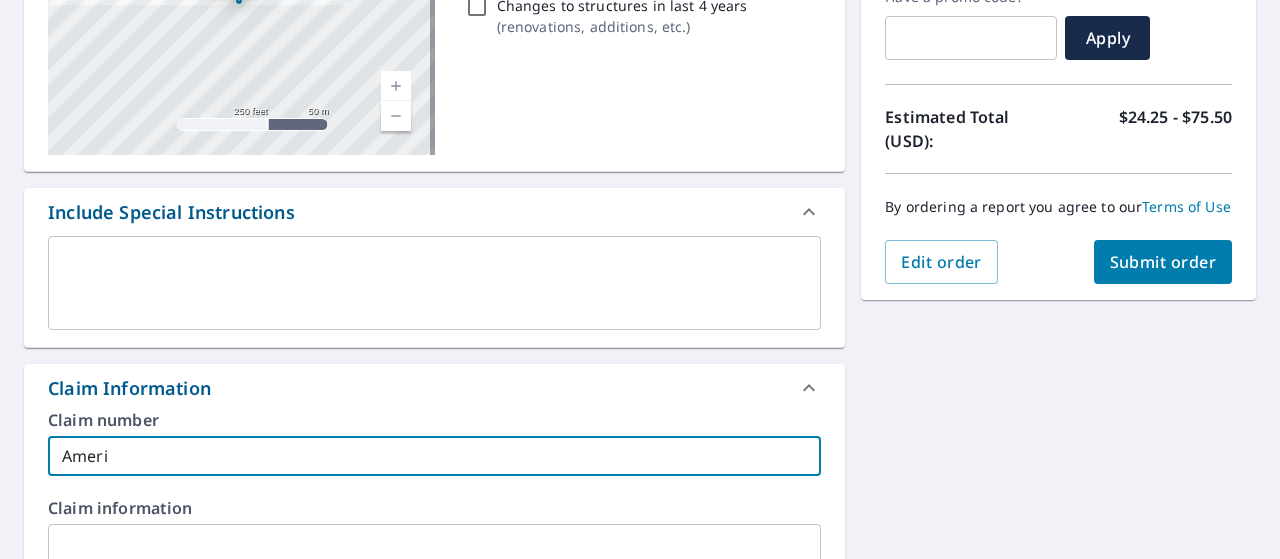 type on "Americ" 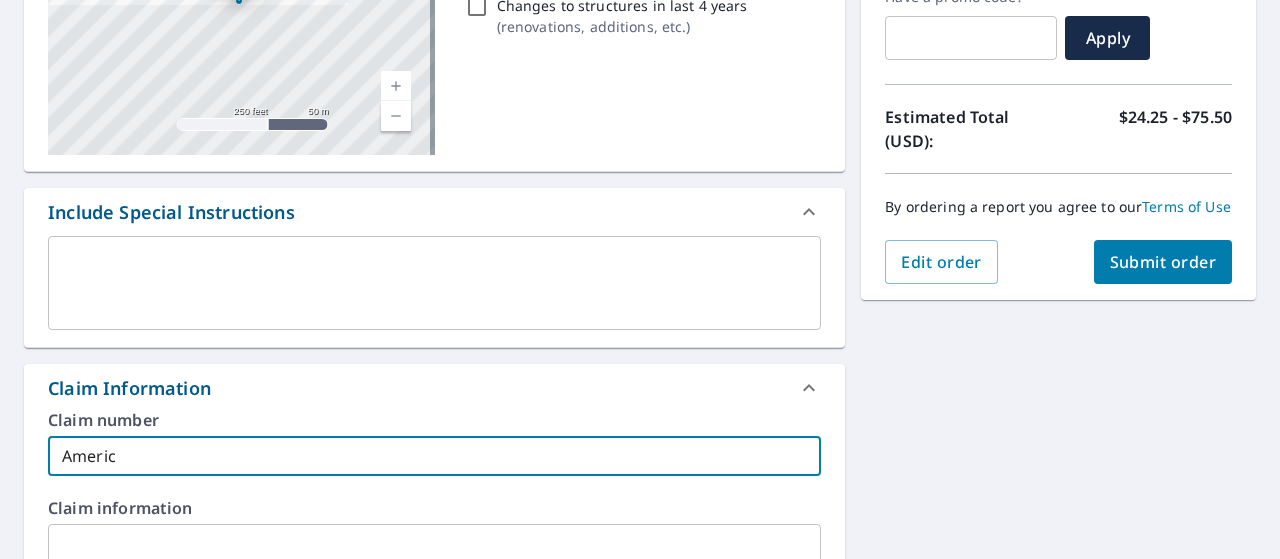 type on "Americi" 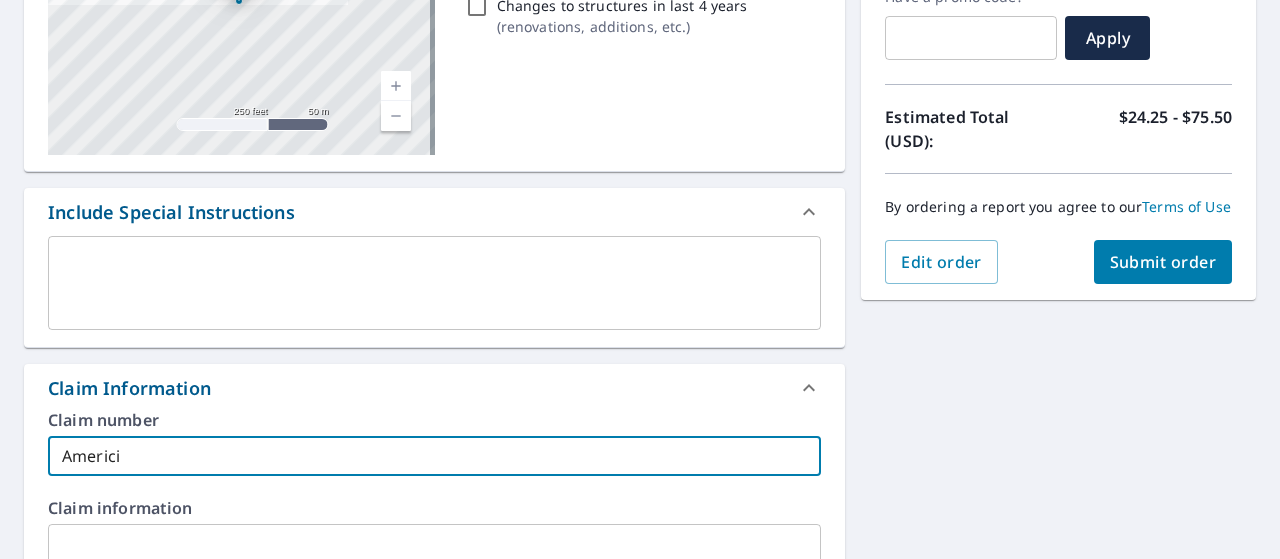 type on "Americia" 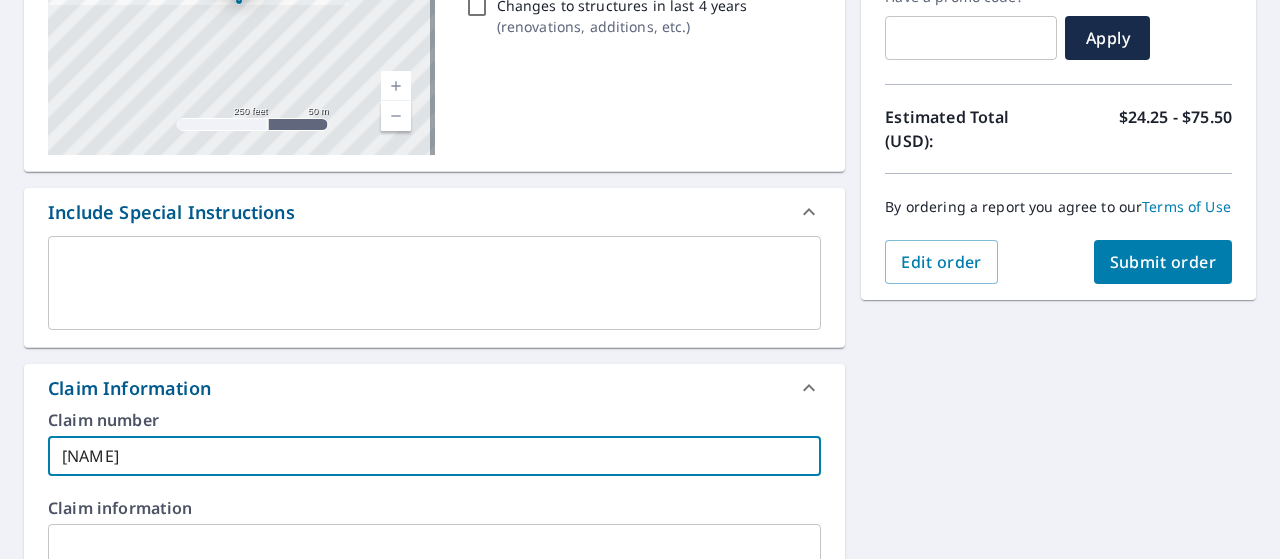 type on "Americian" 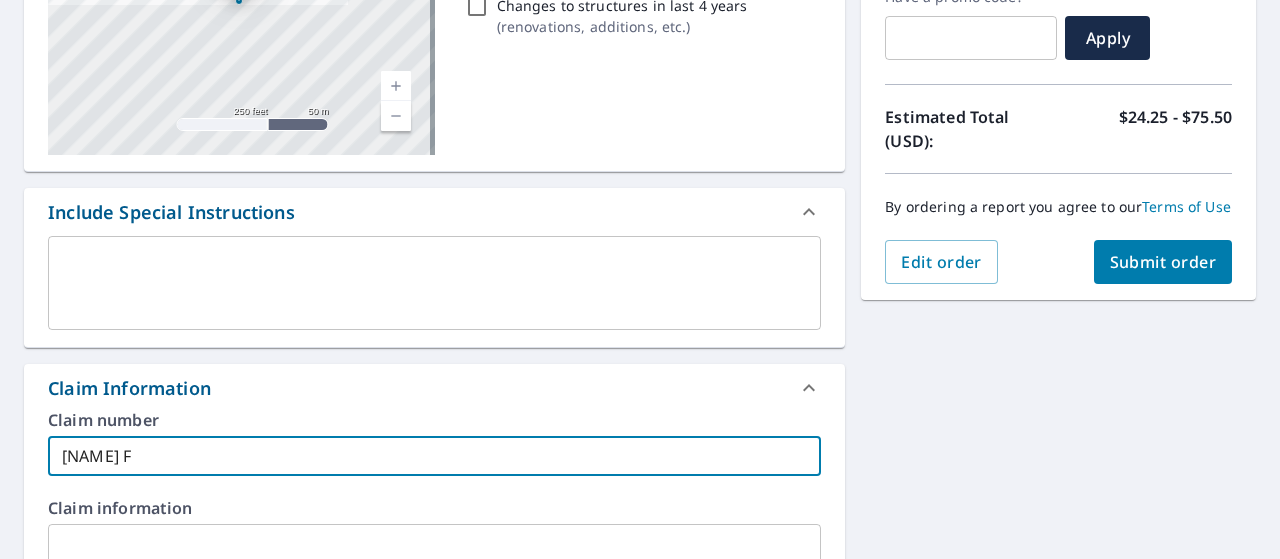 type on "Americian Fa" 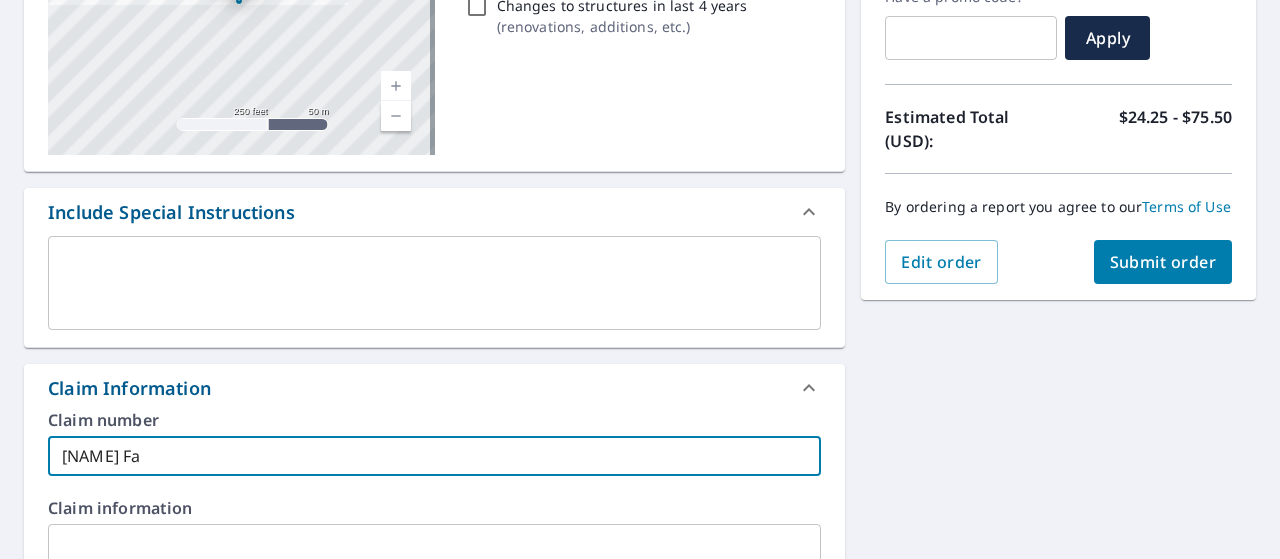 type on "Americian Fam" 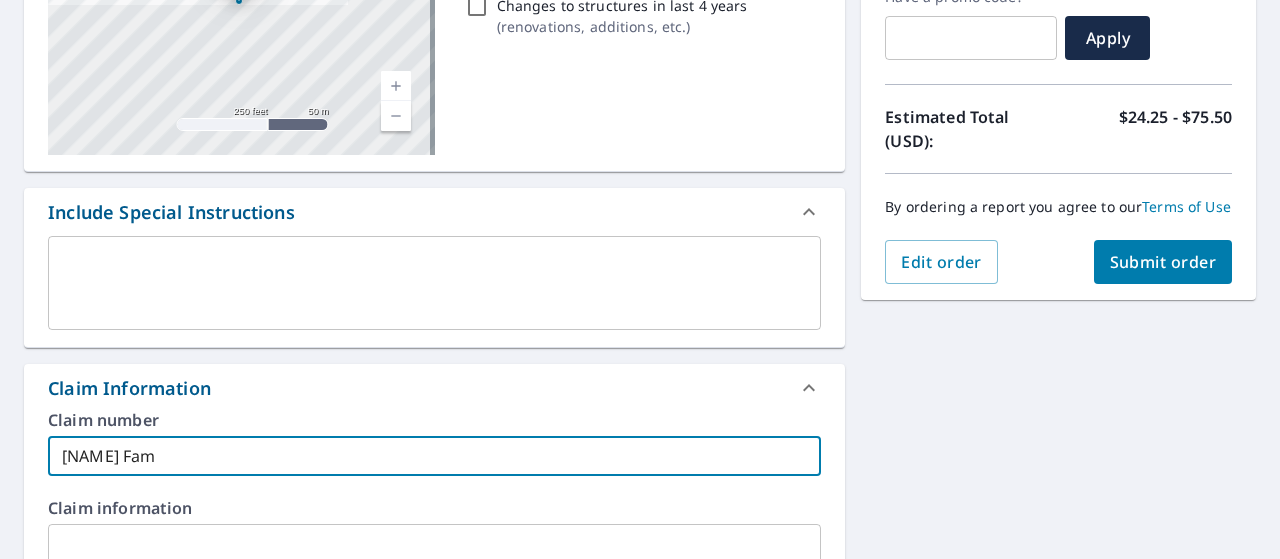 type on "Americian Fami" 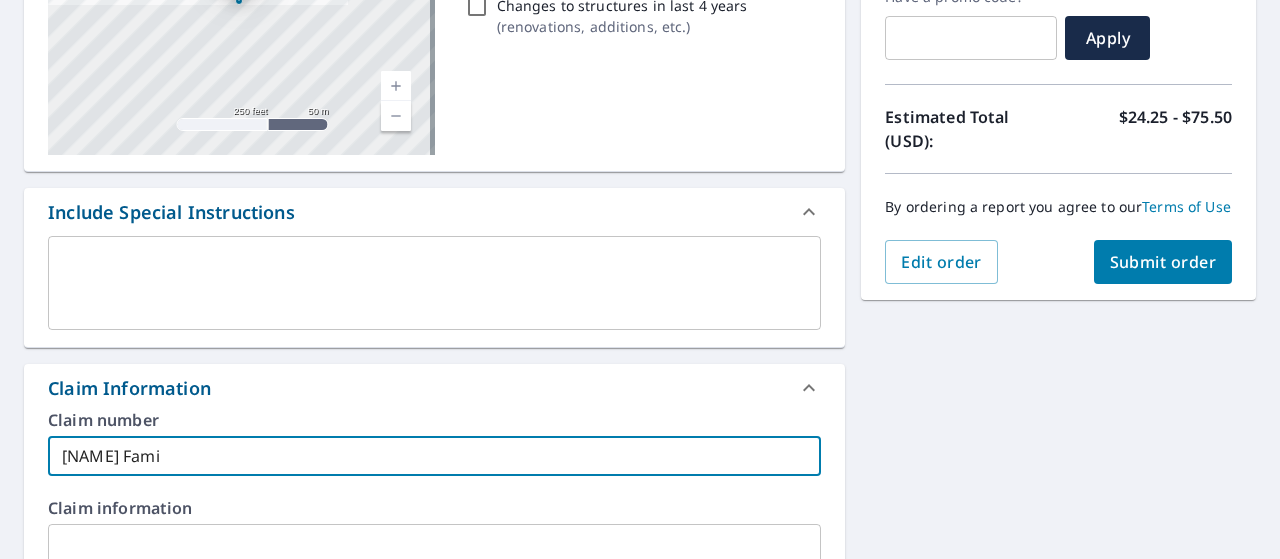 type on "Americian Famil" 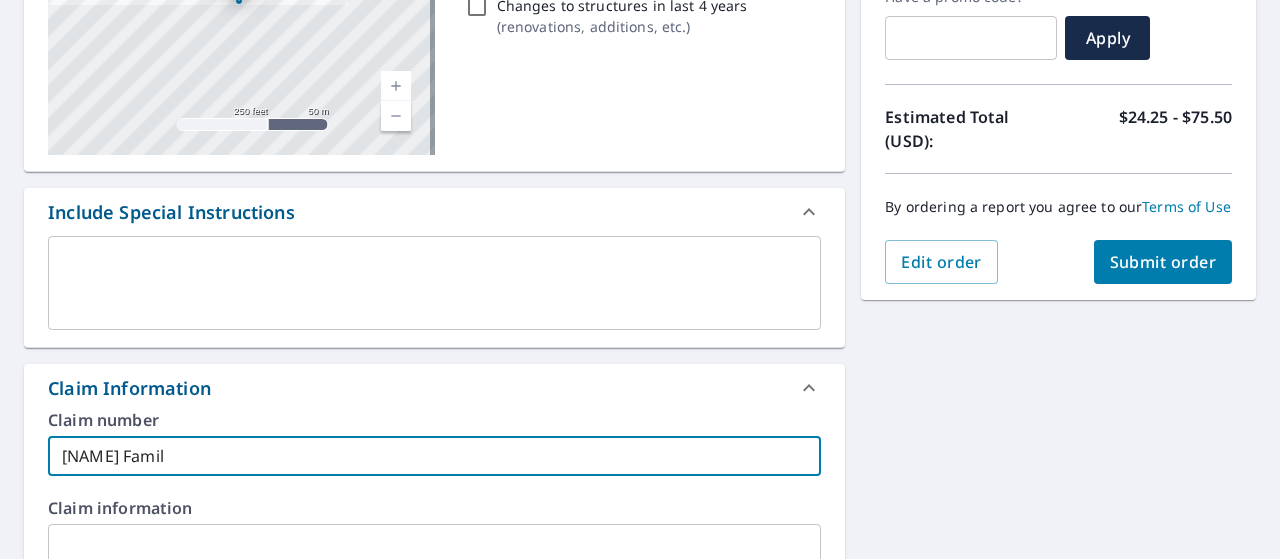 type on "Americian Family" 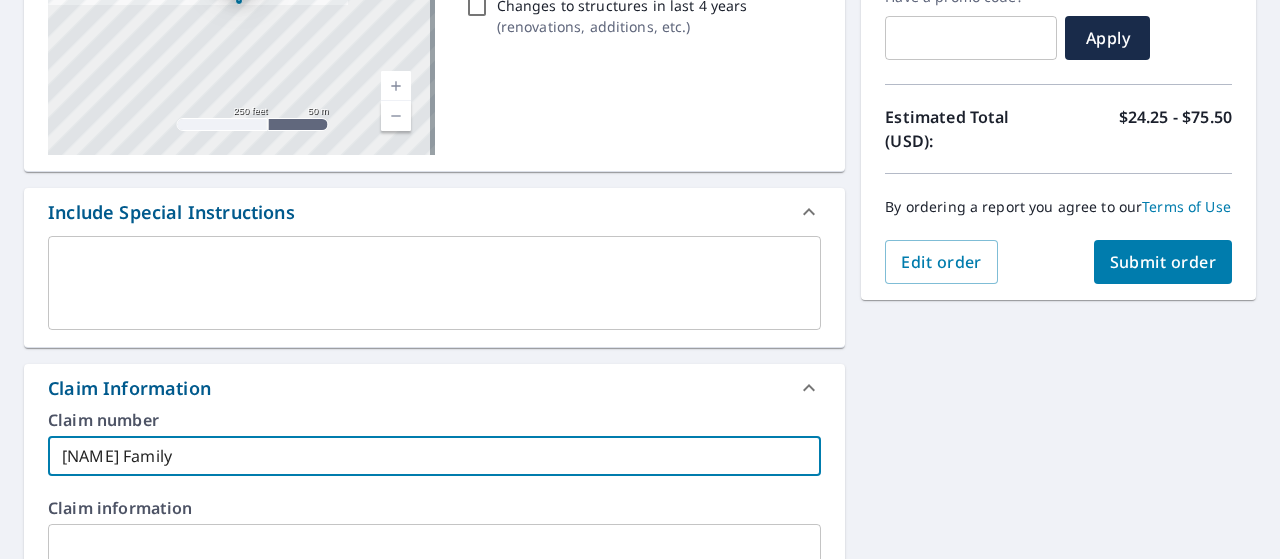type on "Americian Family" 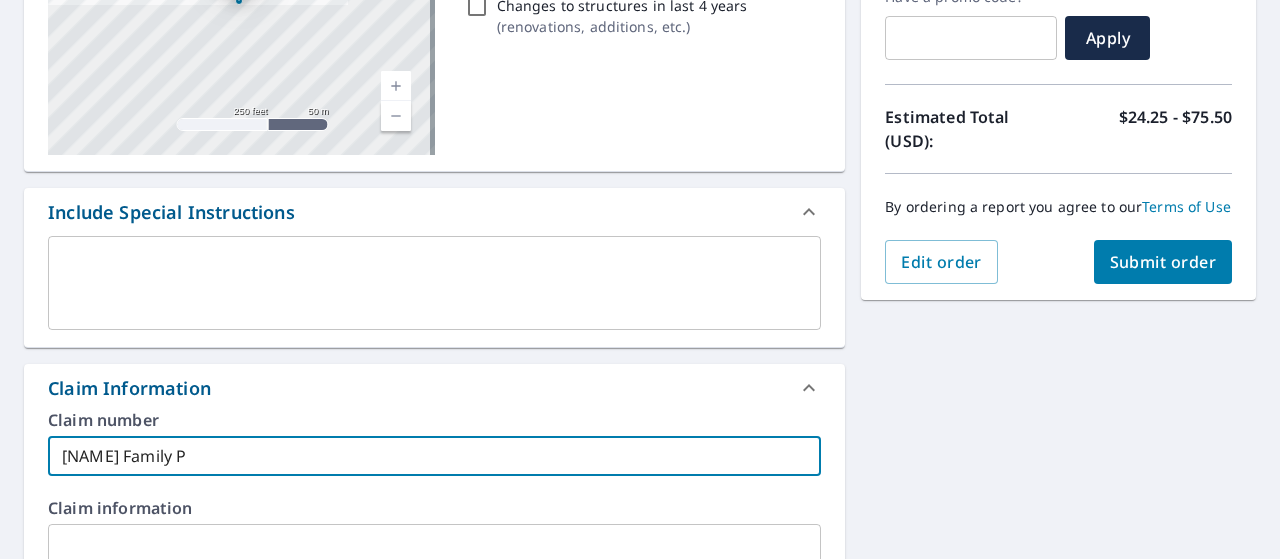 type on "Americian Family Pe" 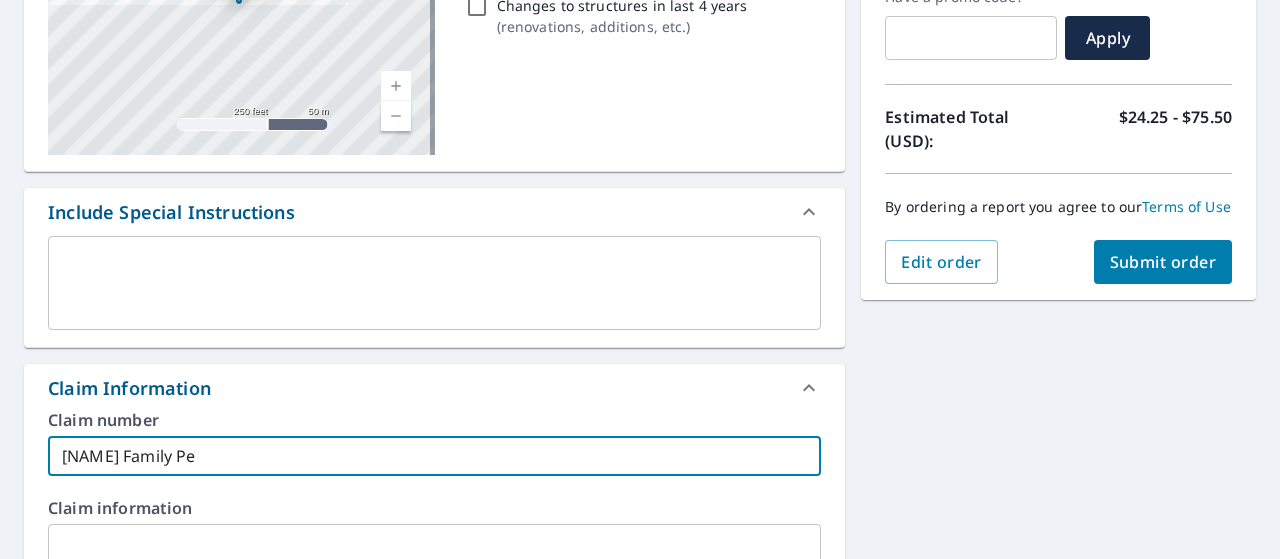 type on "Americian Family Pen" 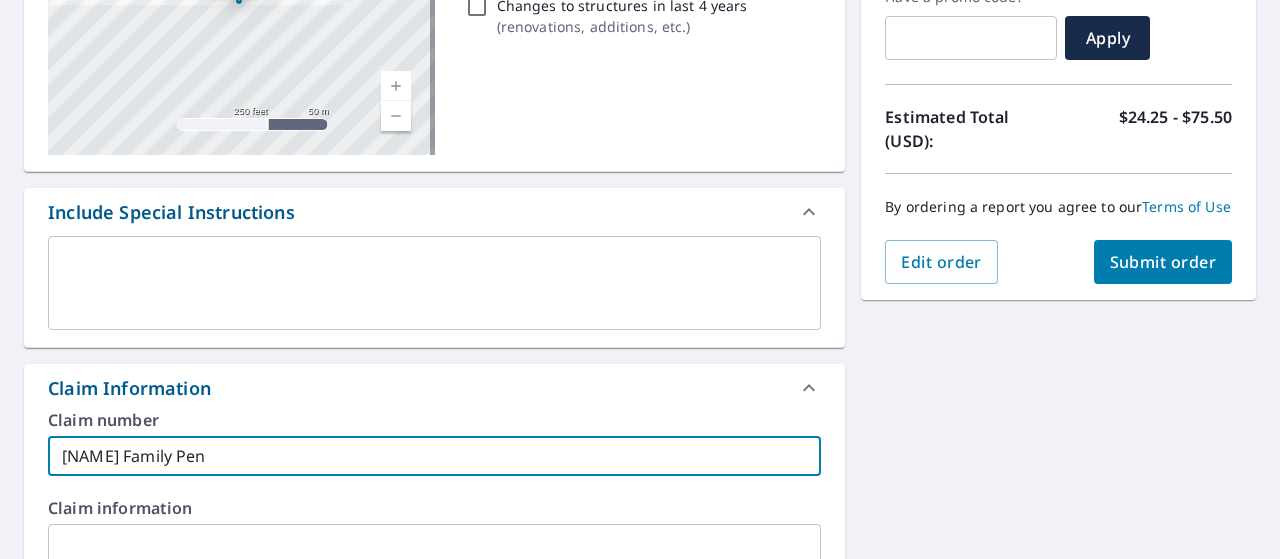 type on "Americian Family Pend" 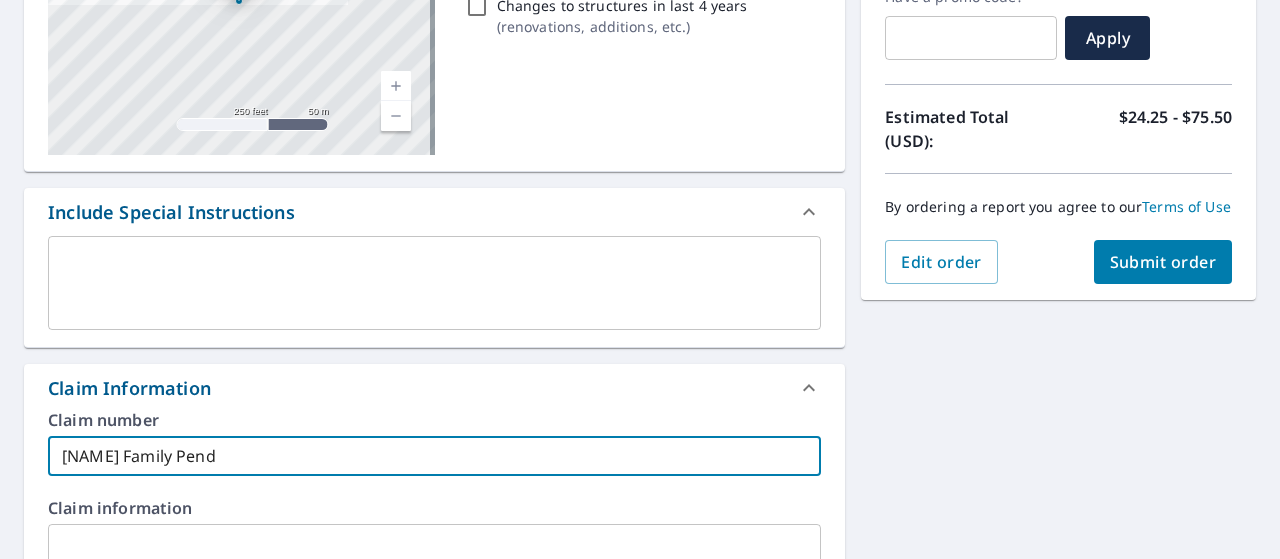 type on "Americian Family Pendi" 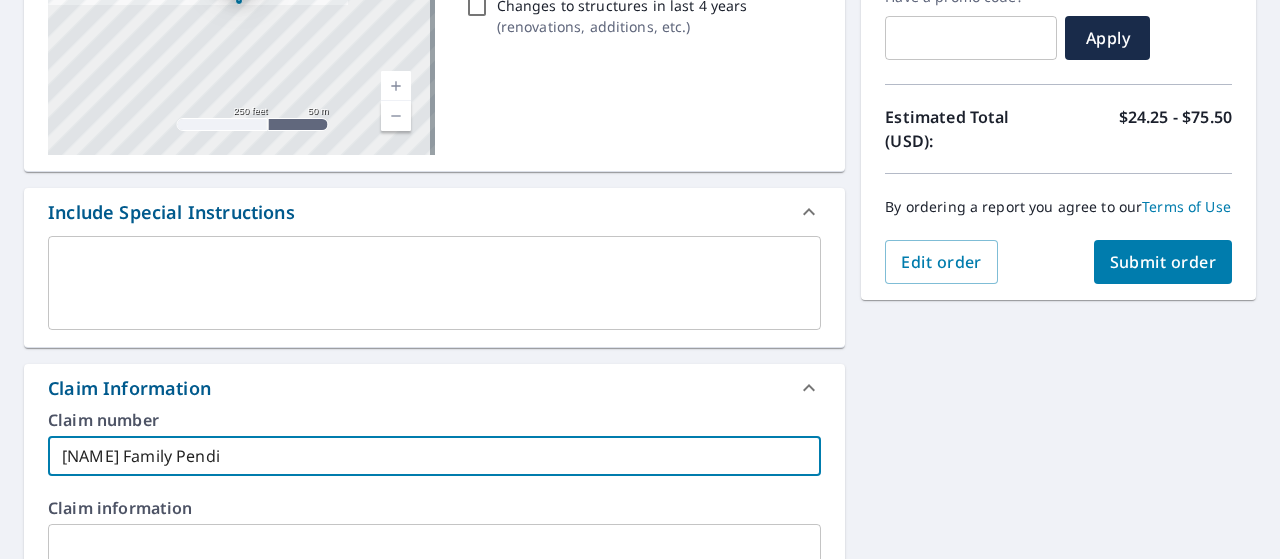 type on "Americian Family Pendin" 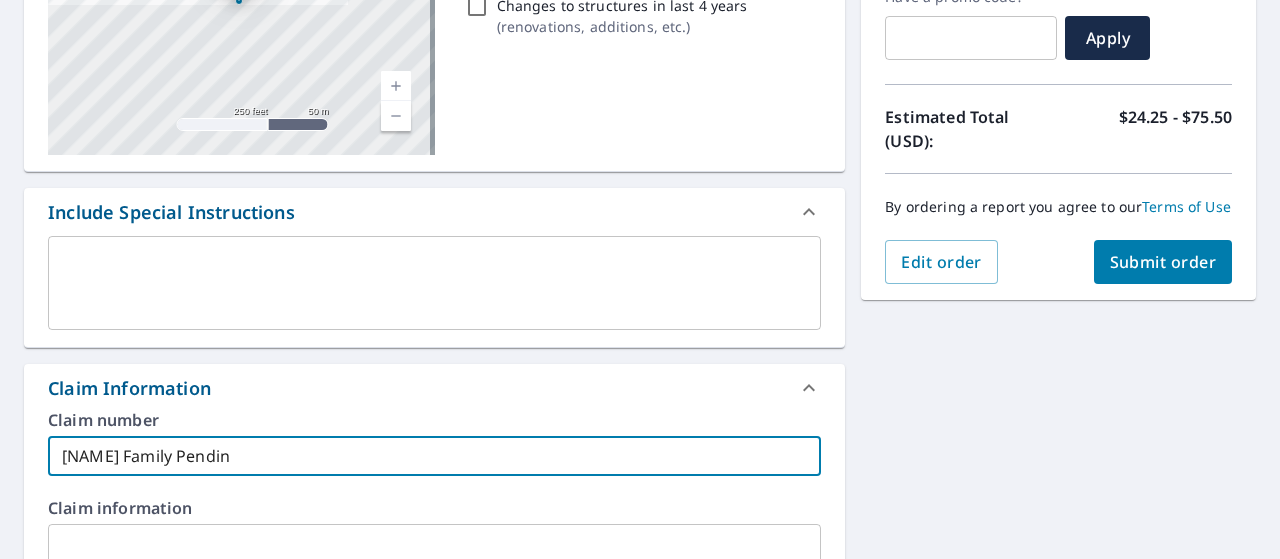 type on "Americian Family Pending" 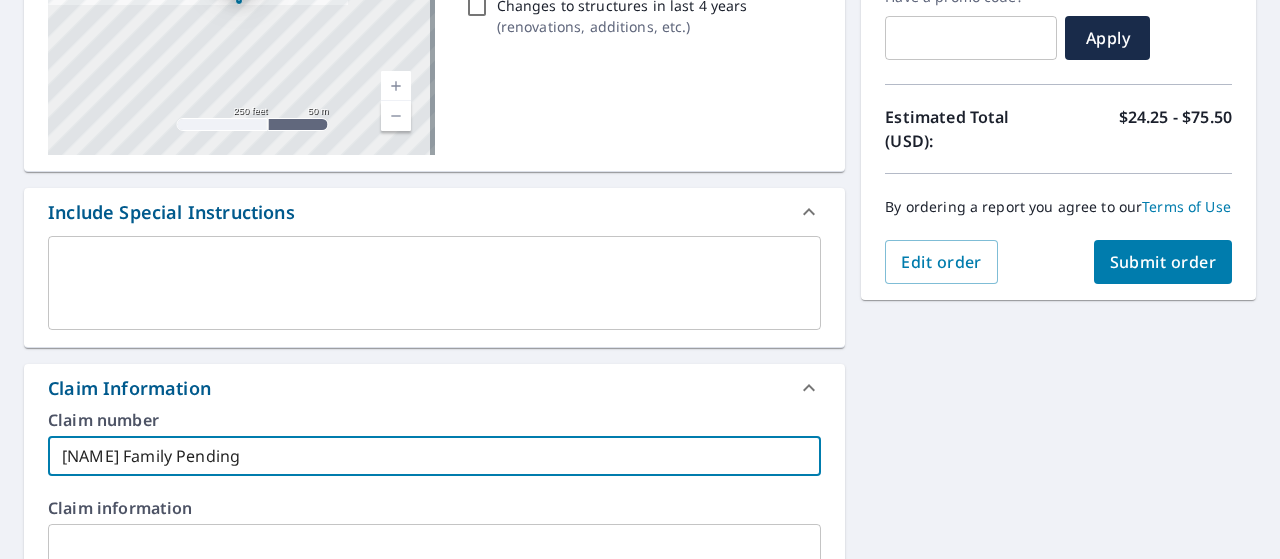 click on "Americian Family Pending" at bounding box center (434, 456) 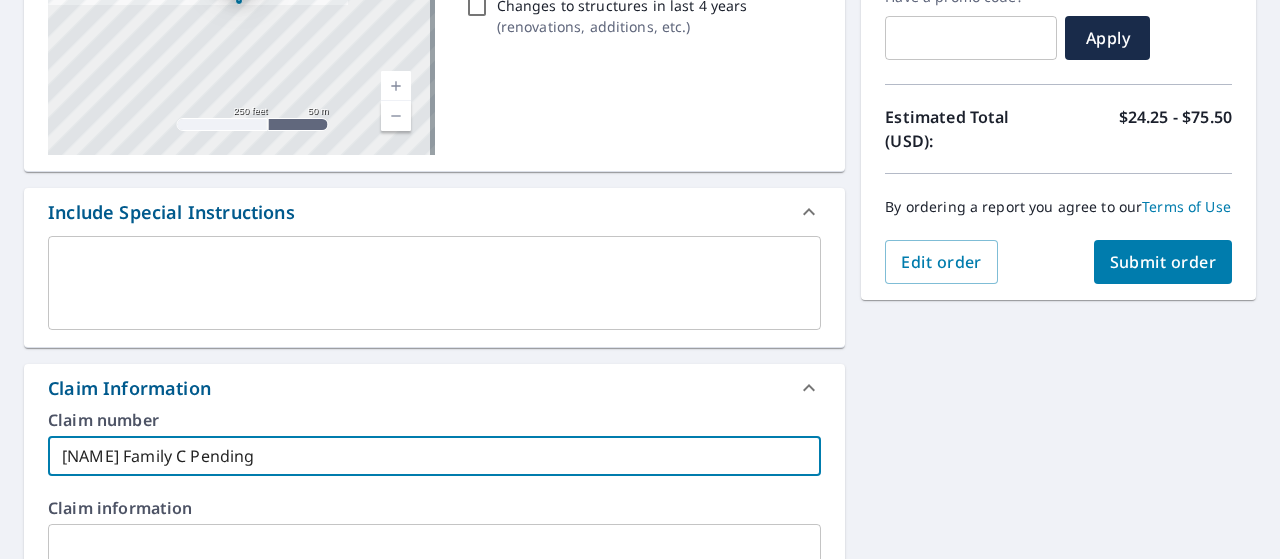 type on "Americian Family                                                  Cl Pending" 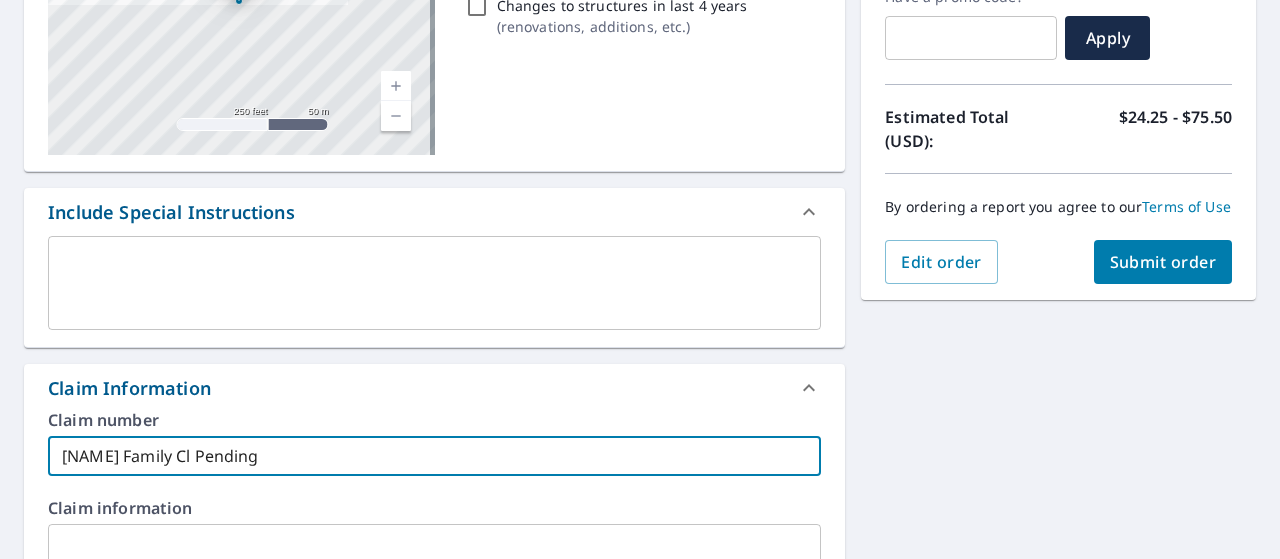 type on "Americian Family                                                  Cla Pending" 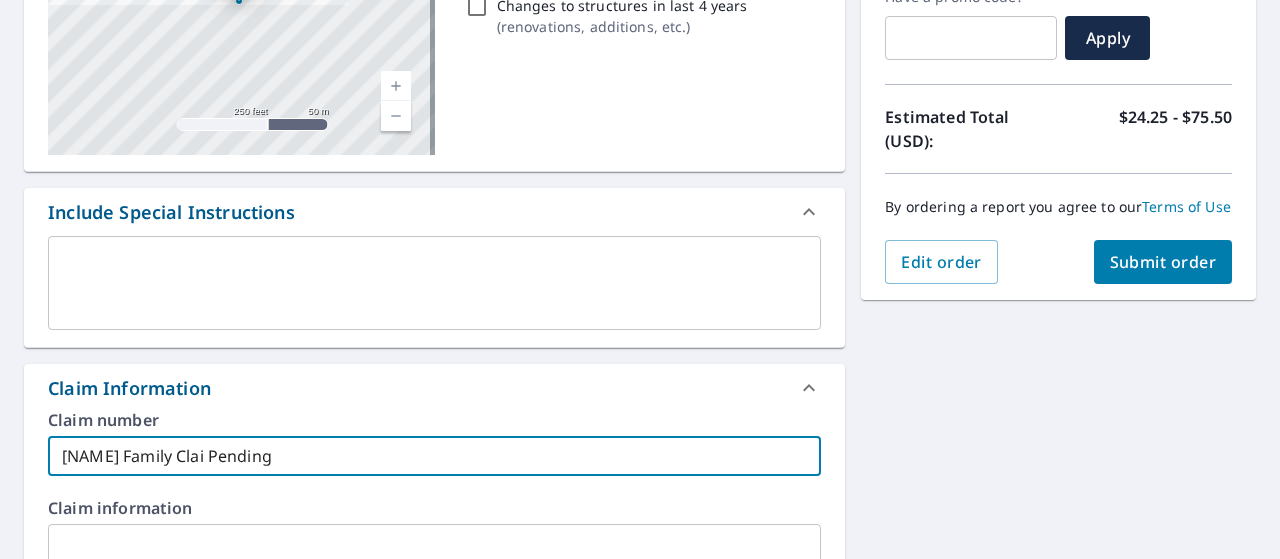 type on "Americian Family                                                  Clai Pending" 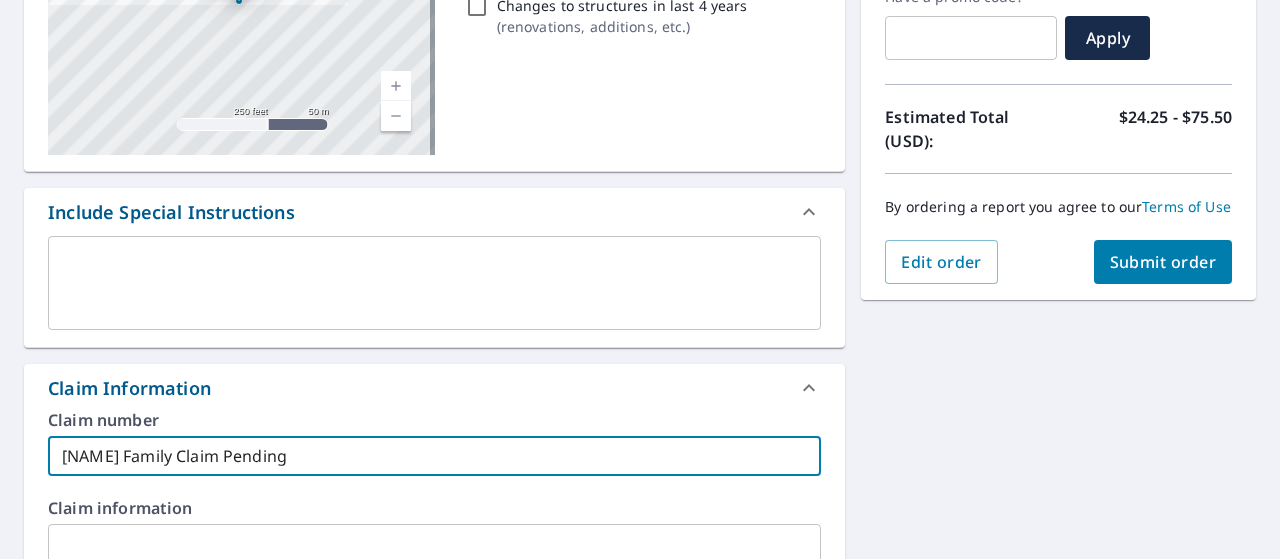 type on "Americian Family                                                  Claim  Pending" 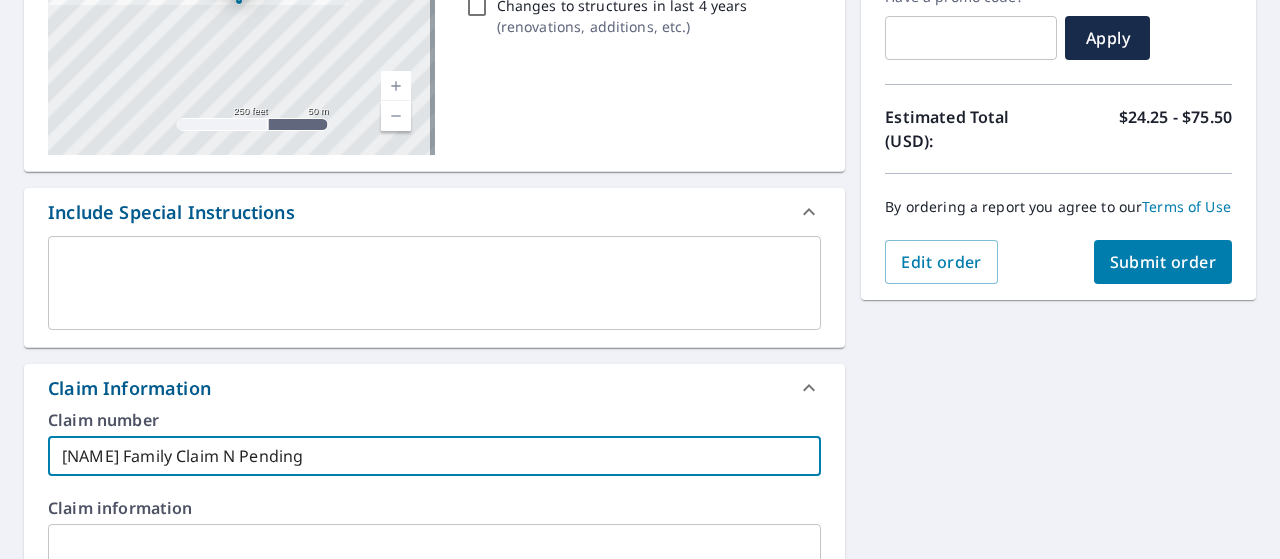 type on "Americian Family                                                  Claim Nu Pending" 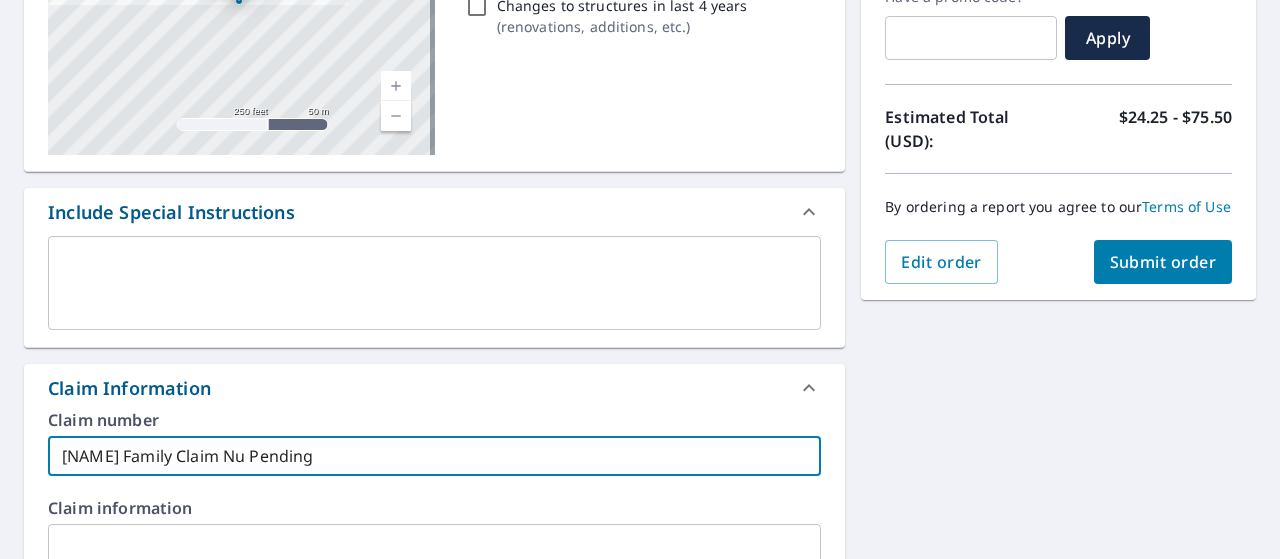 type on "Americian Family                                                  Claim Num Pending" 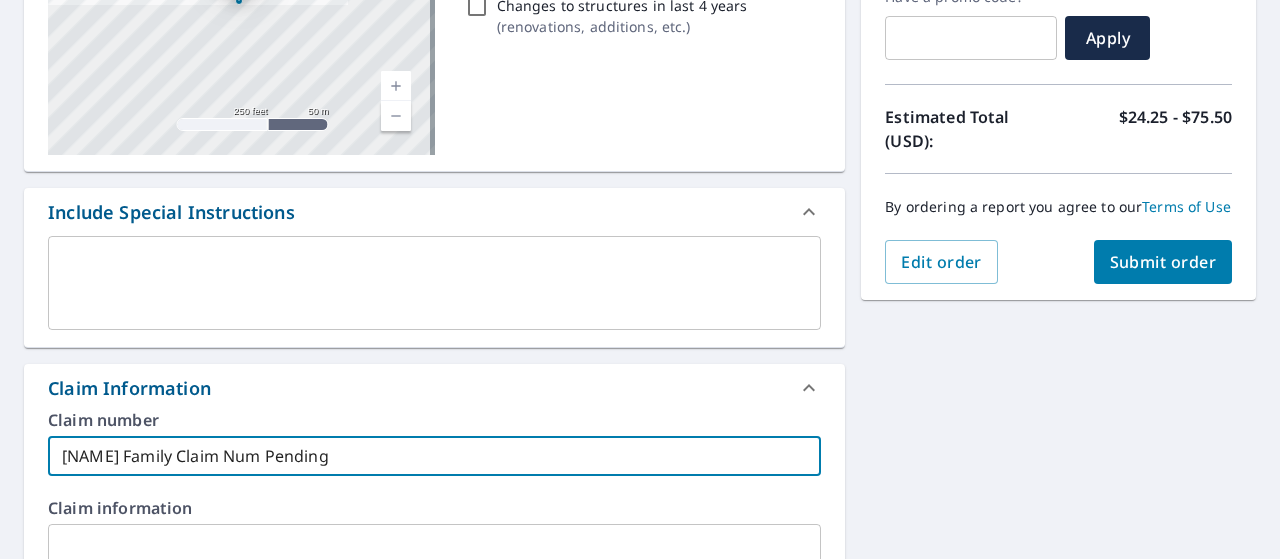 type on "Americian Family                                                  Claim Numb Pending" 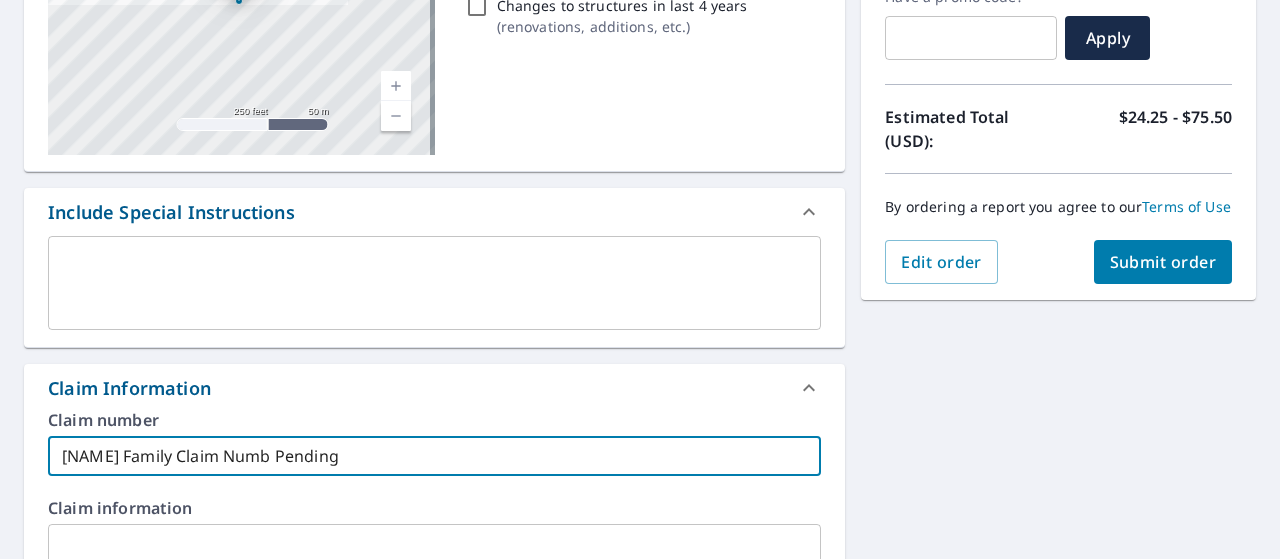 type on "Americian Family                                                  Claim Numbe Pending" 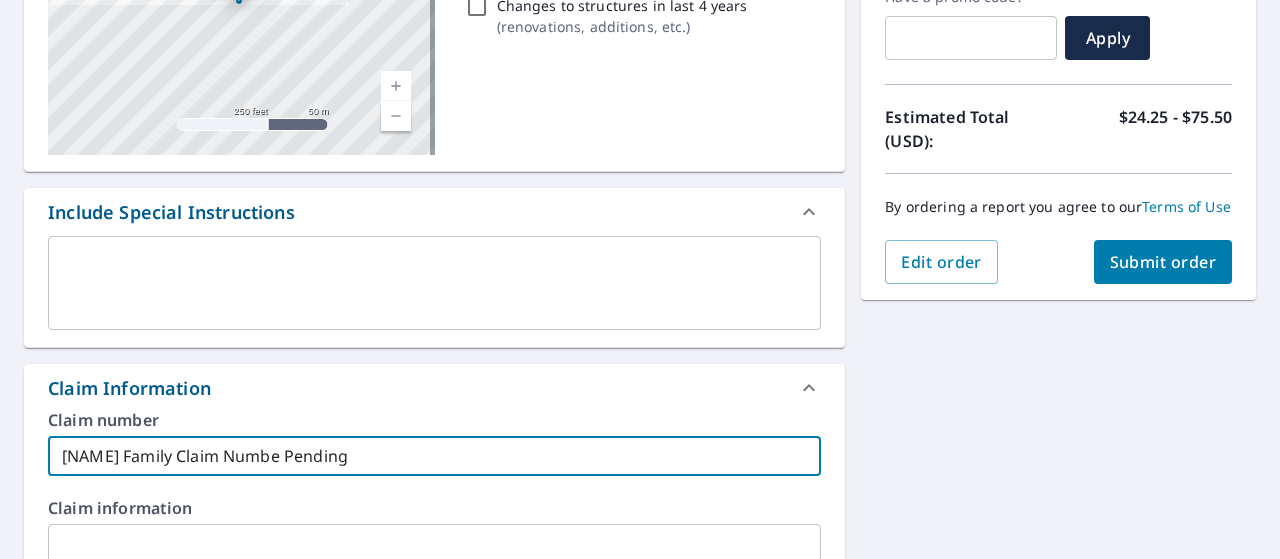 type on "Americian Family                                                  Claim Number Pending" 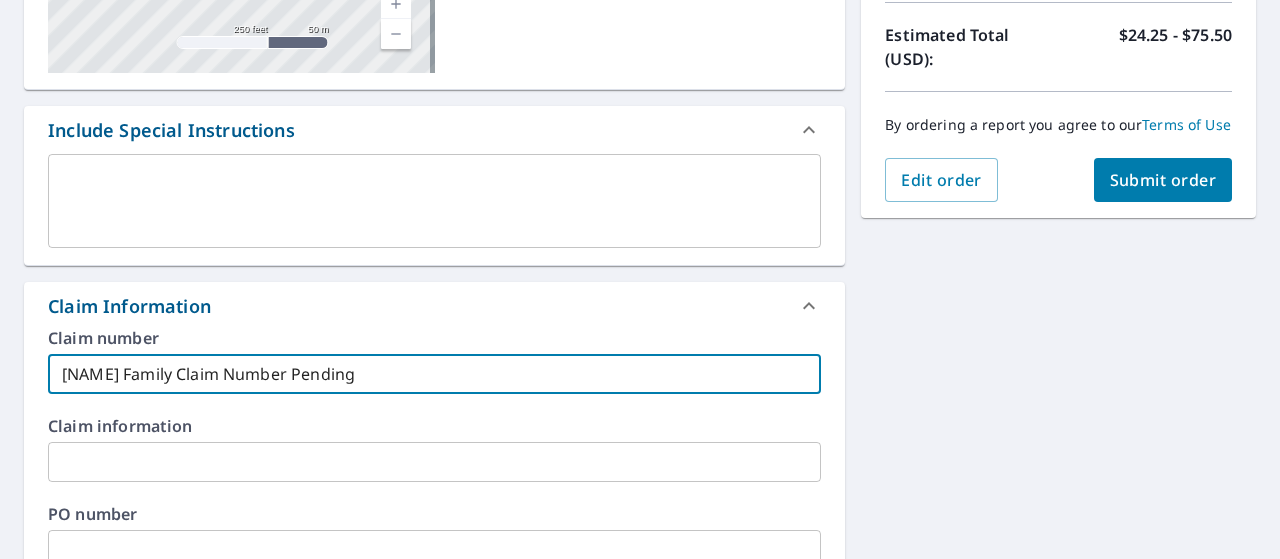 scroll, scrollTop: 562, scrollLeft: 0, axis: vertical 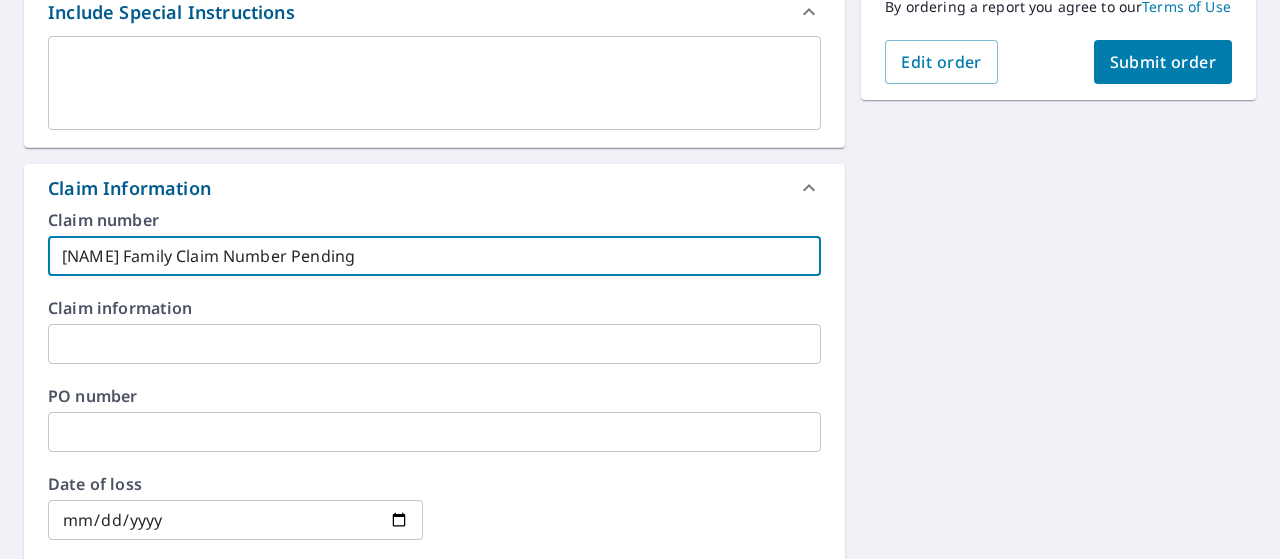 type on "Americian Family                                                  Claim Number Pending" 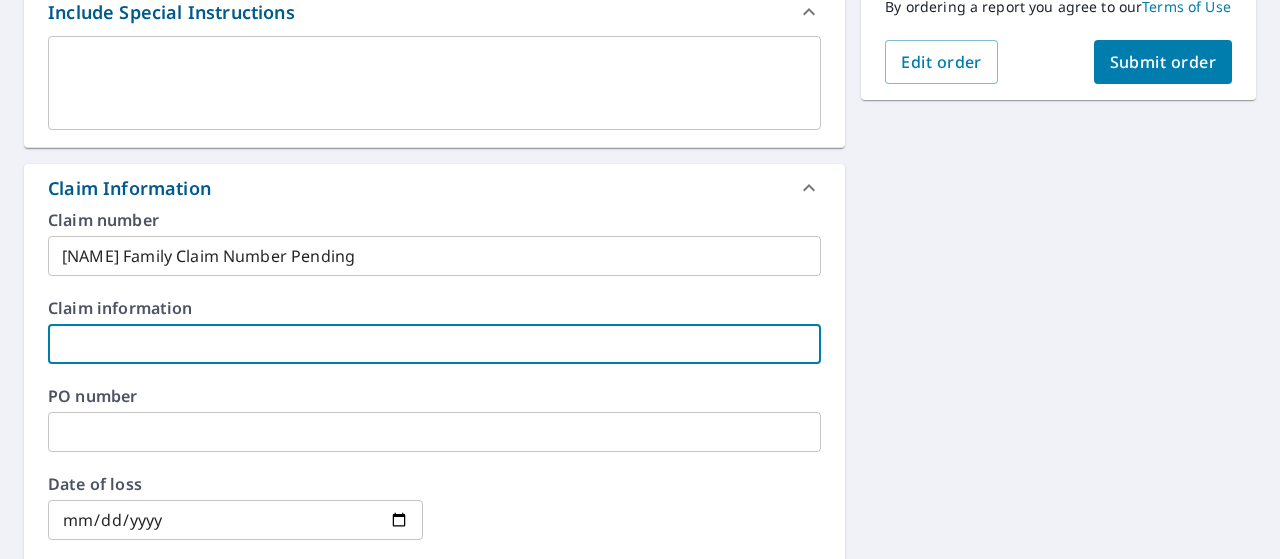 click at bounding box center (434, 344) 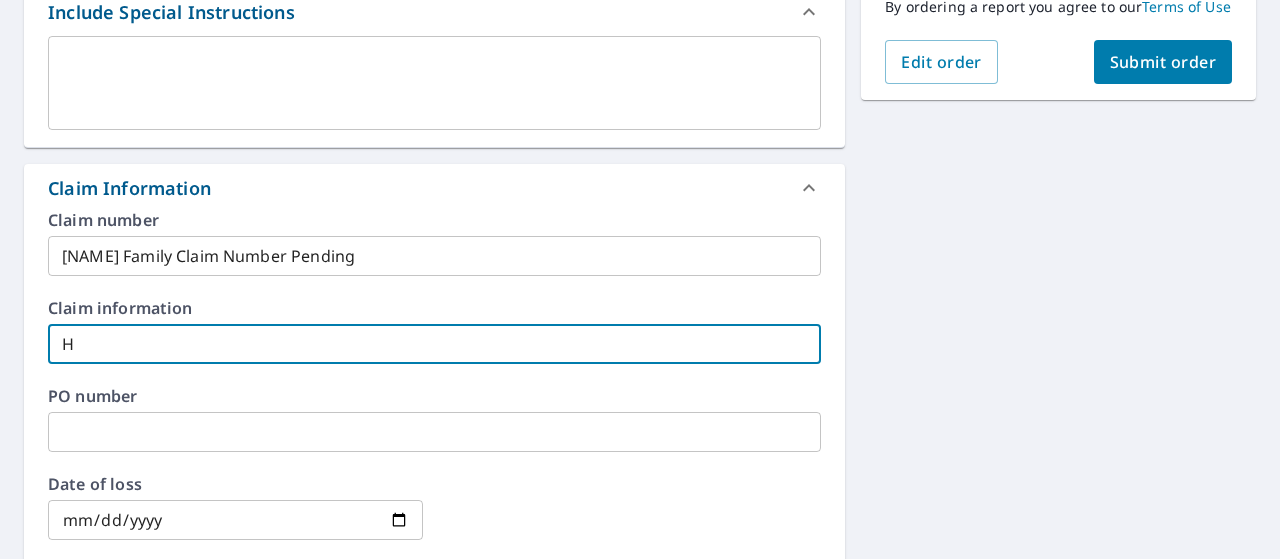type on "Ha" 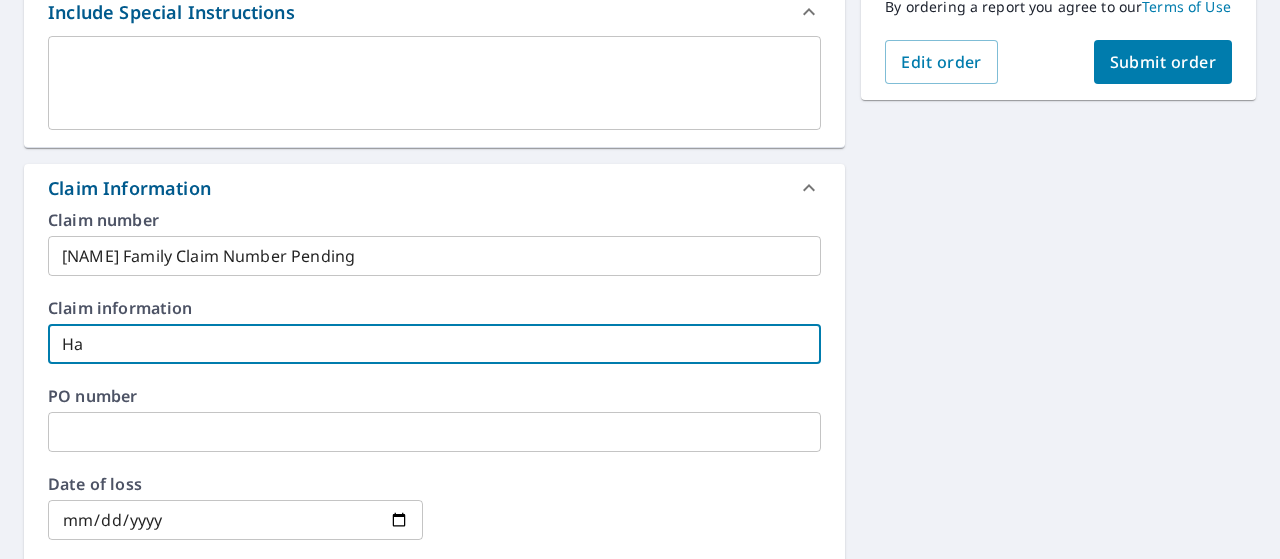 type on "Hai" 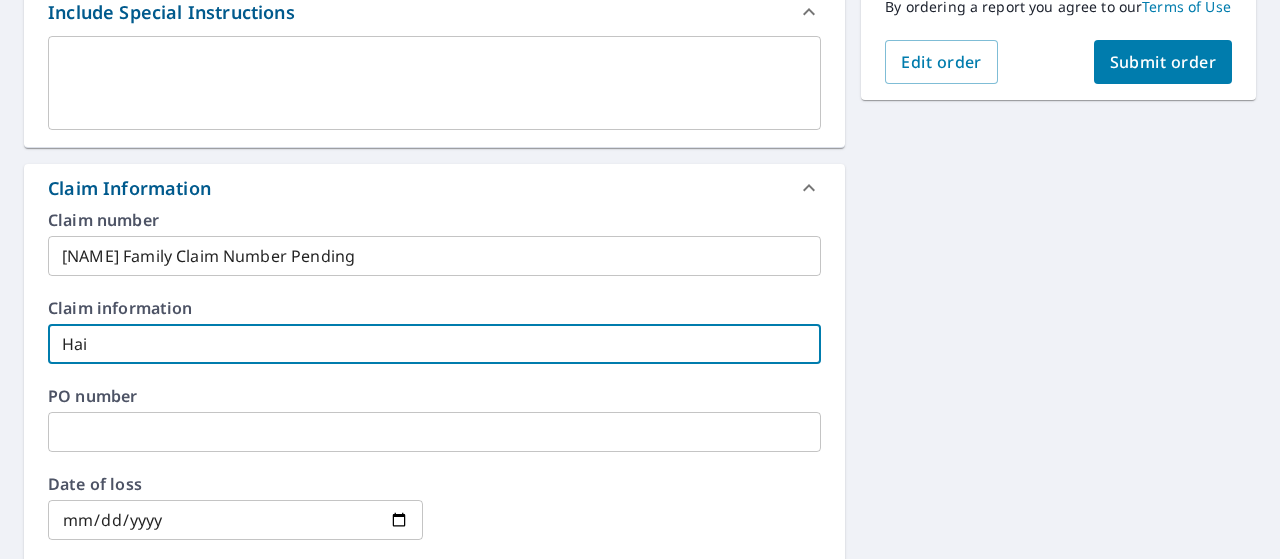 type on "Hail" 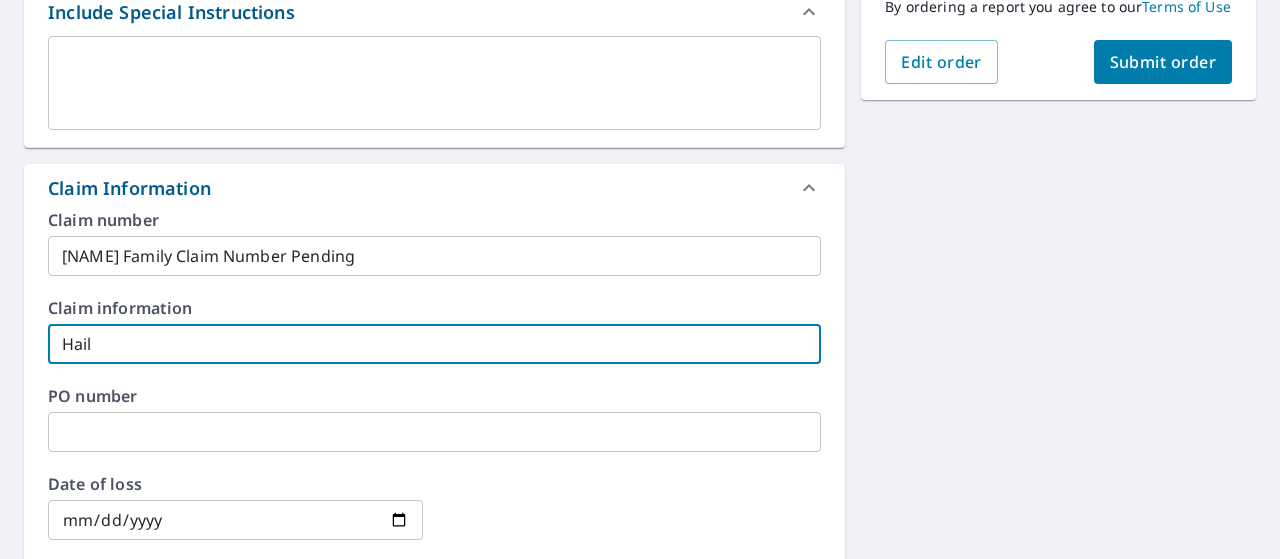 type on "Hail" 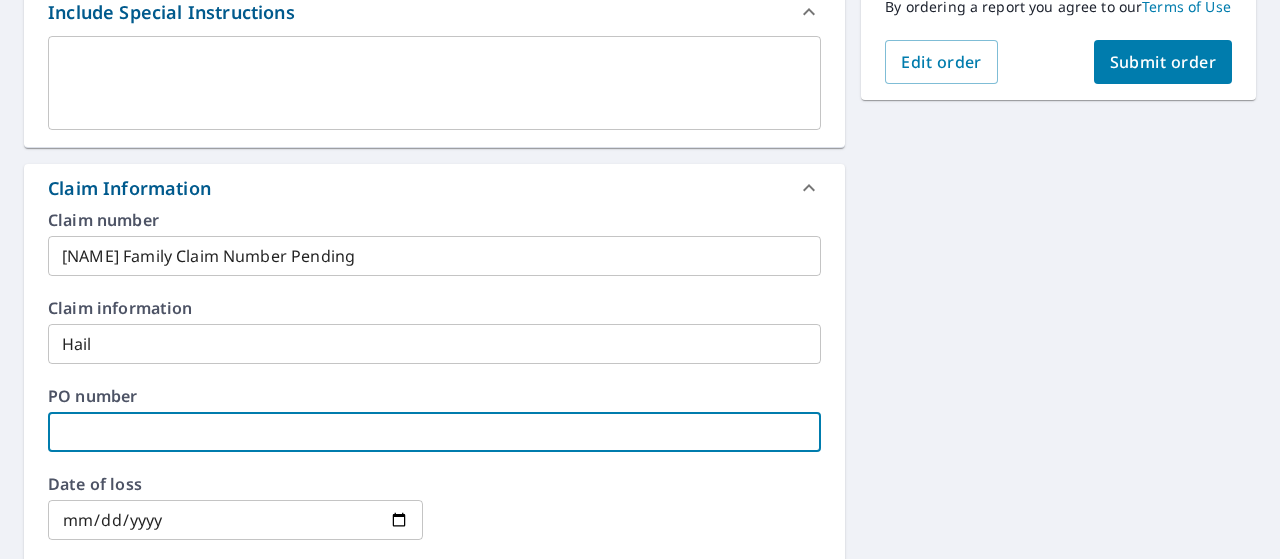 click at bounding box center (434, 432) 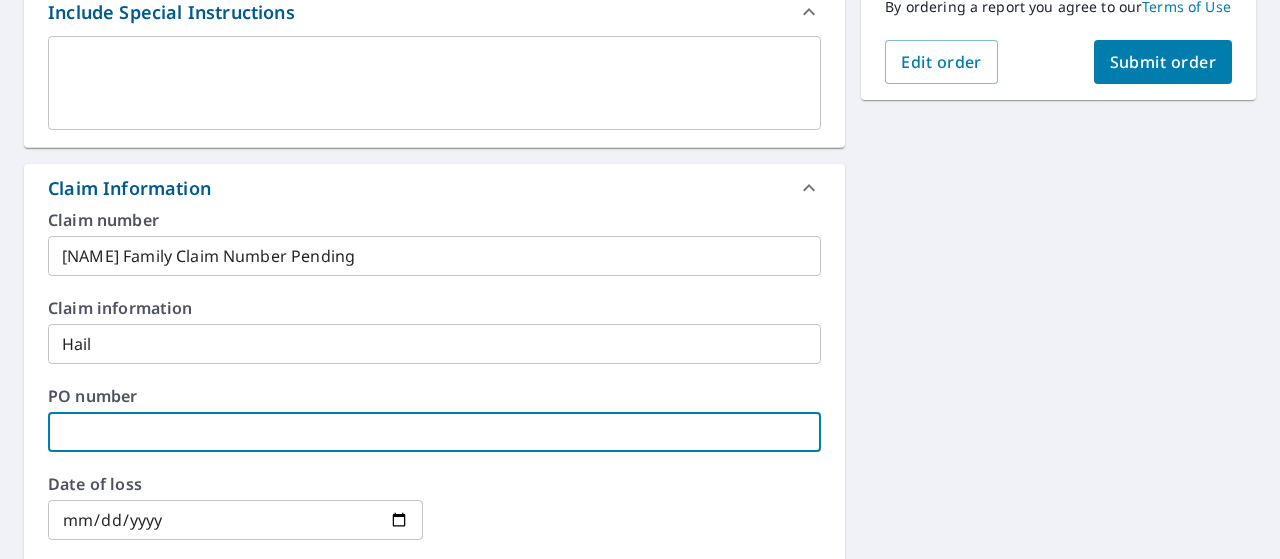 type on "0" 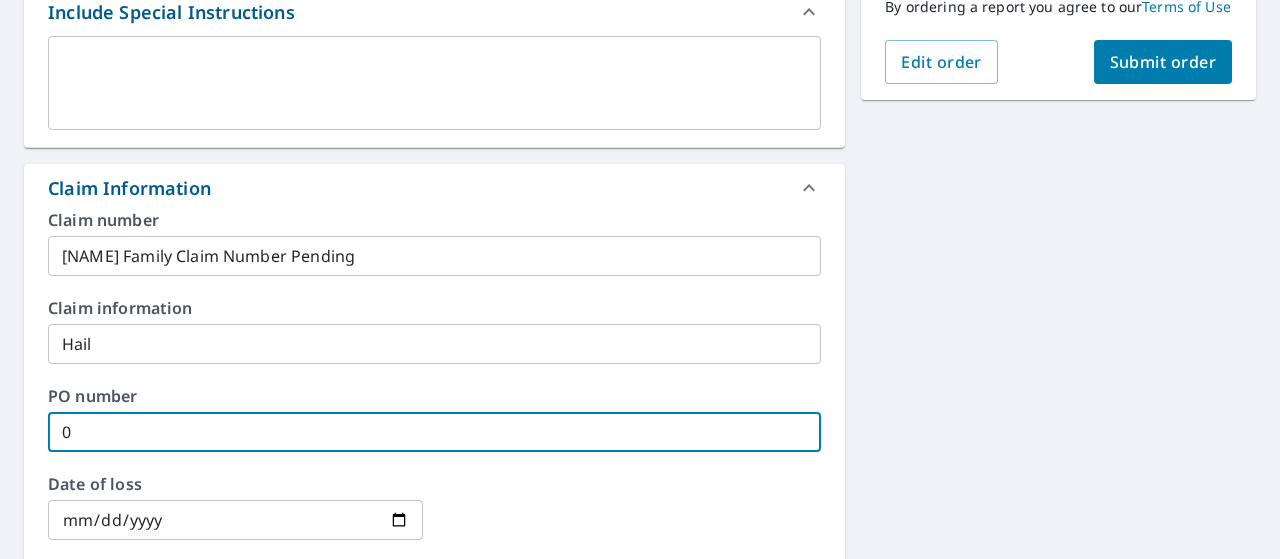 type on "06" 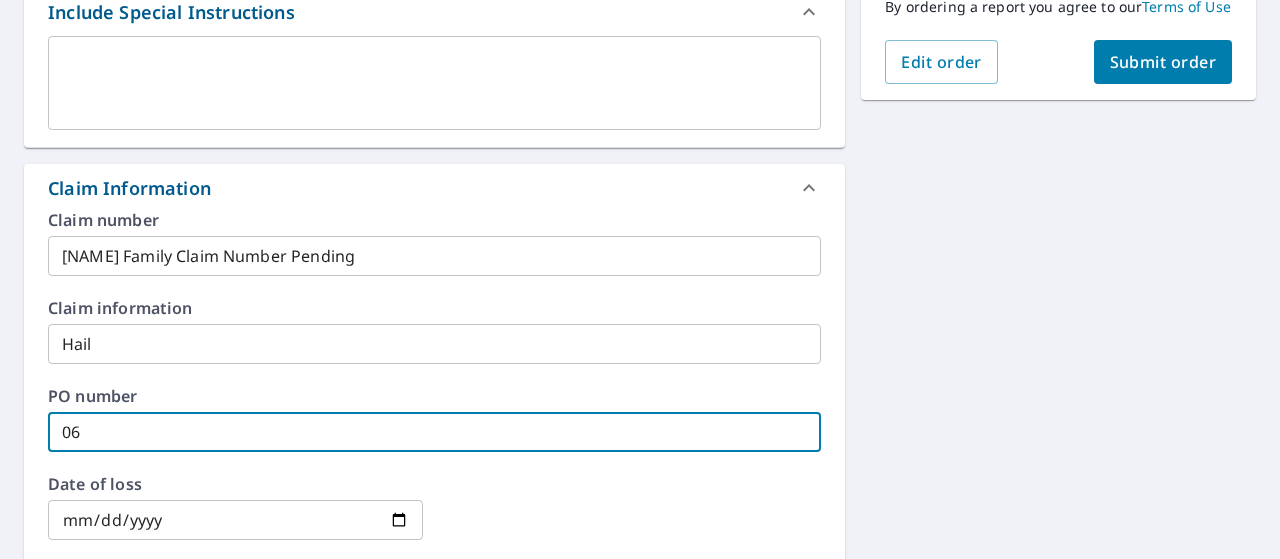 type on "062" 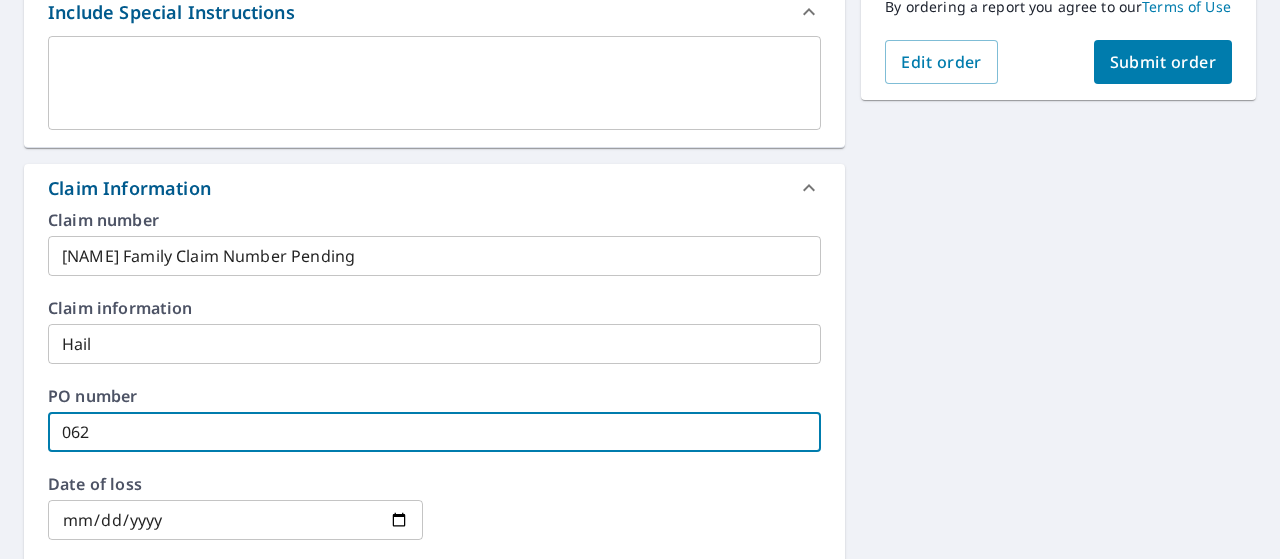 type on "0626" 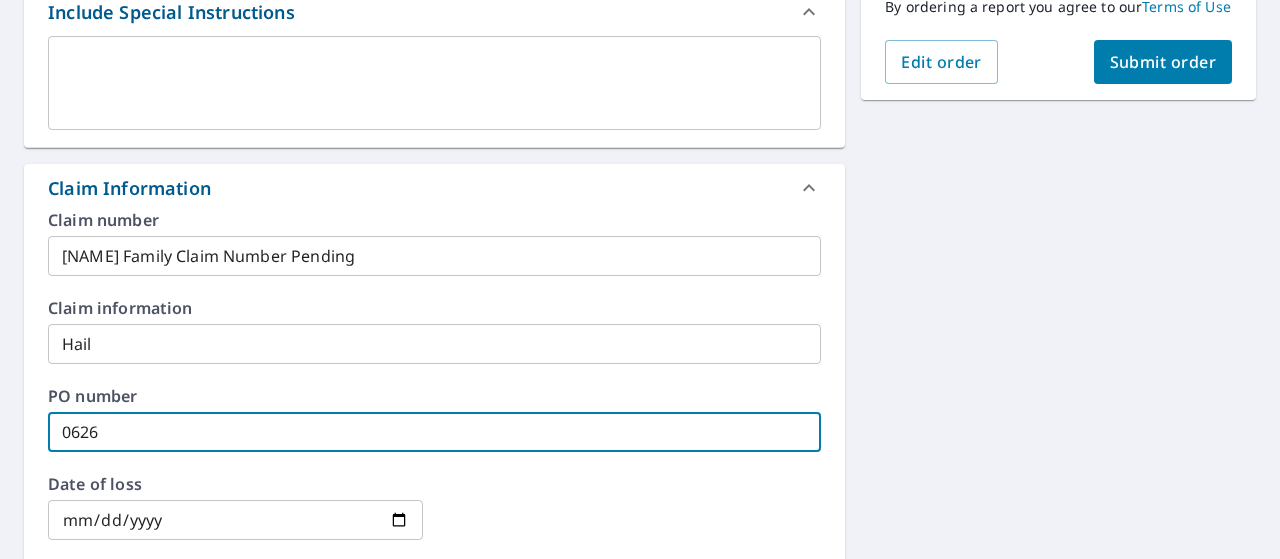 type on "0626-" 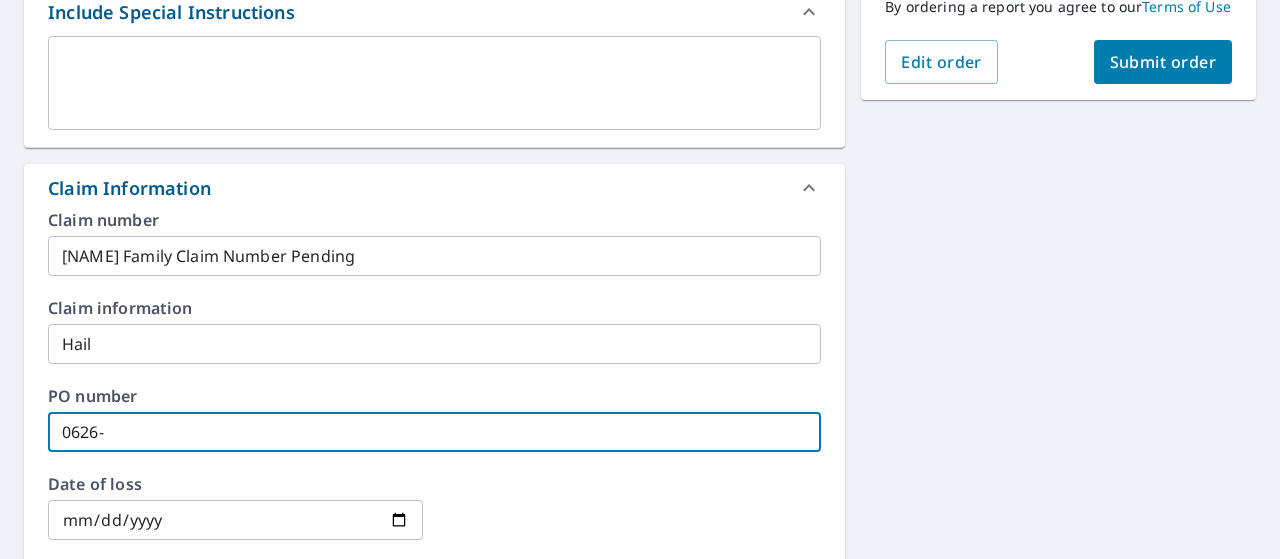 type on "0626-2" 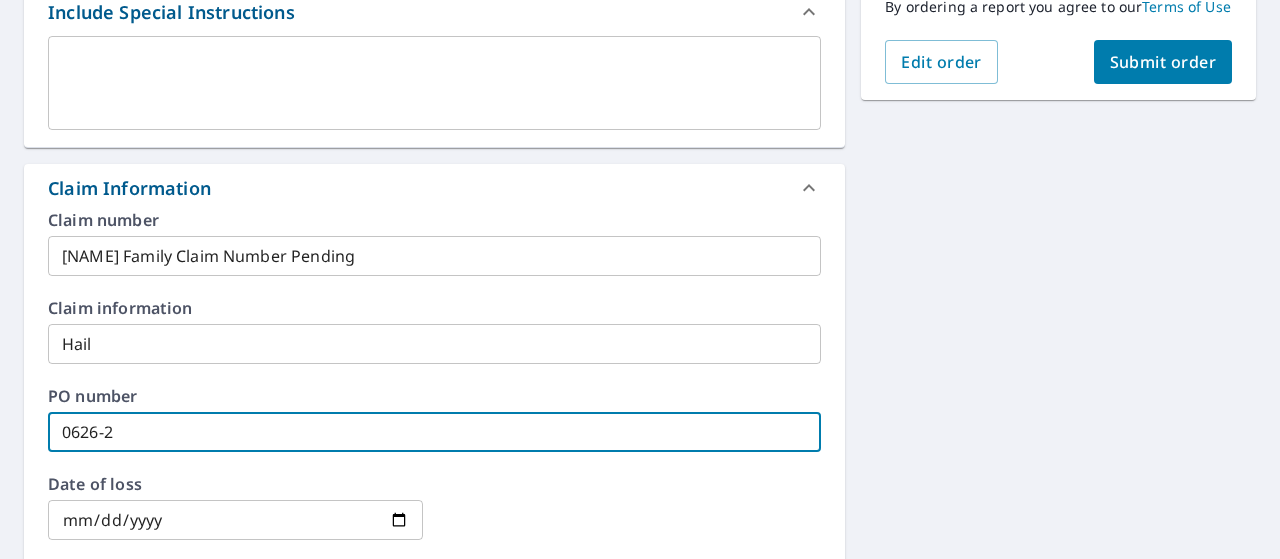 type on "0626-25" 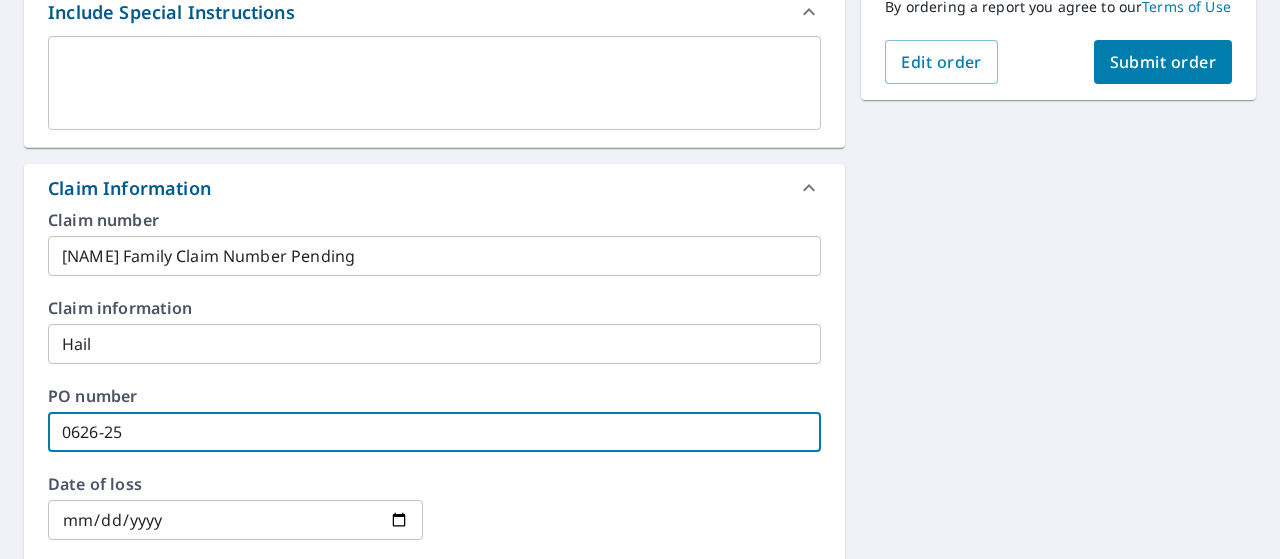 type on "0626-25A" 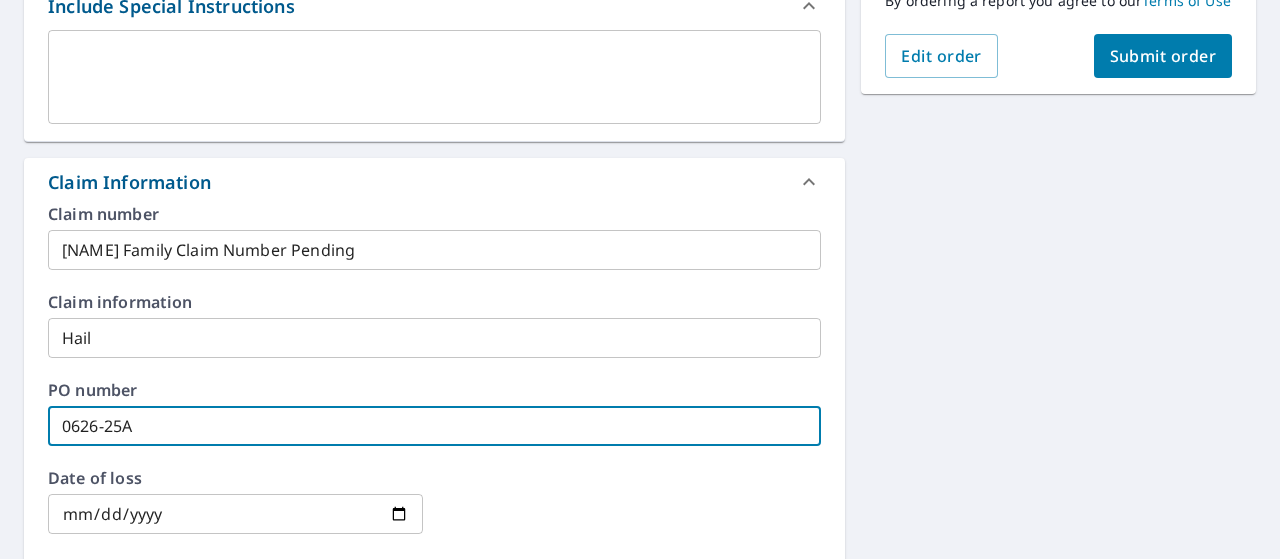 scroll, scrollTop: 662, scrollLeft: 0, axis: vertical 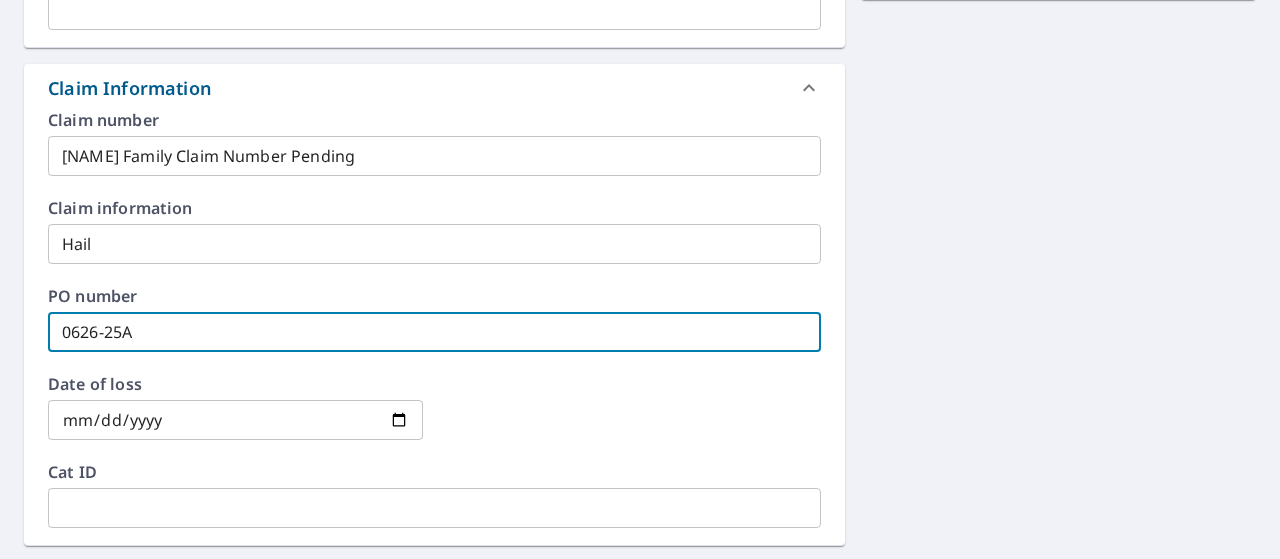type on "0626-25A" 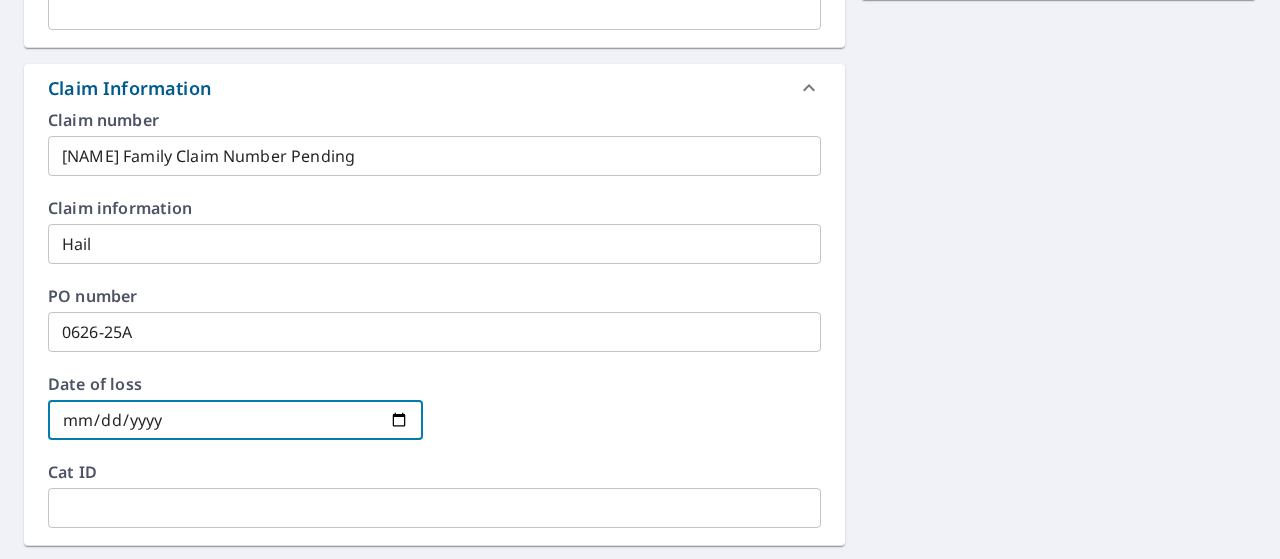 click at bounding box center [235, 420] 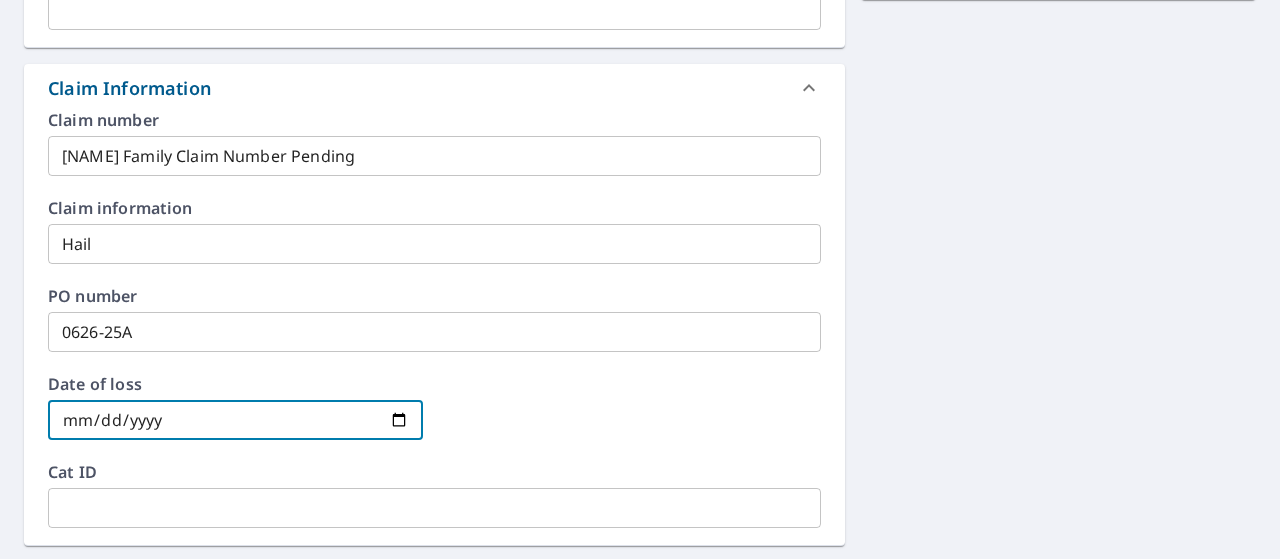 click at bounding box center [235, 420] 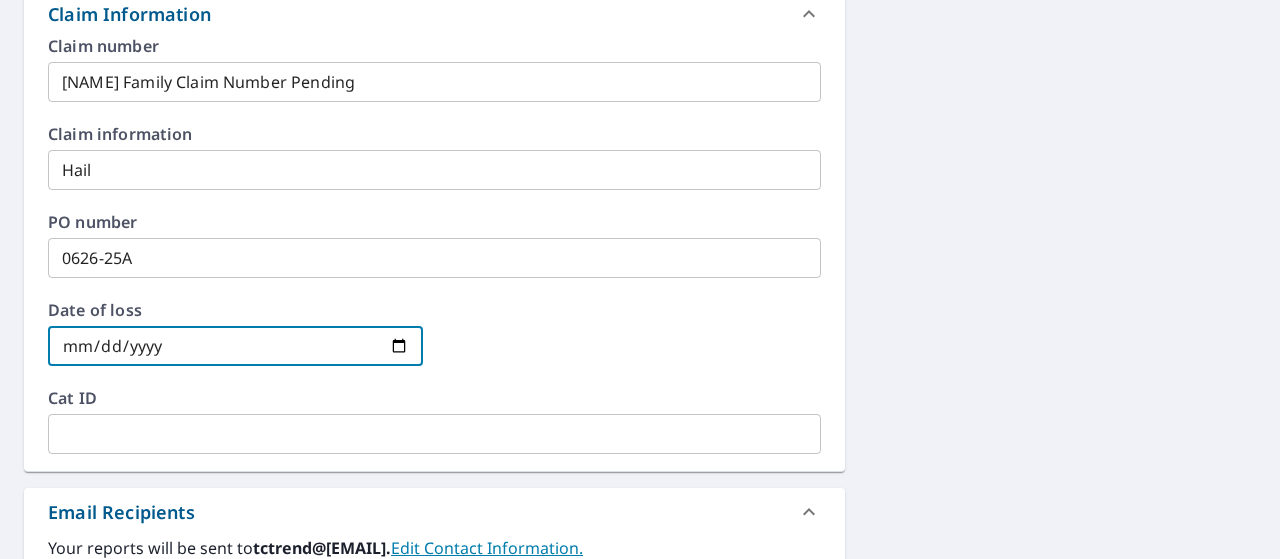 scroll, scrollTop: 762, scrollLeft: 0, axis: vertical 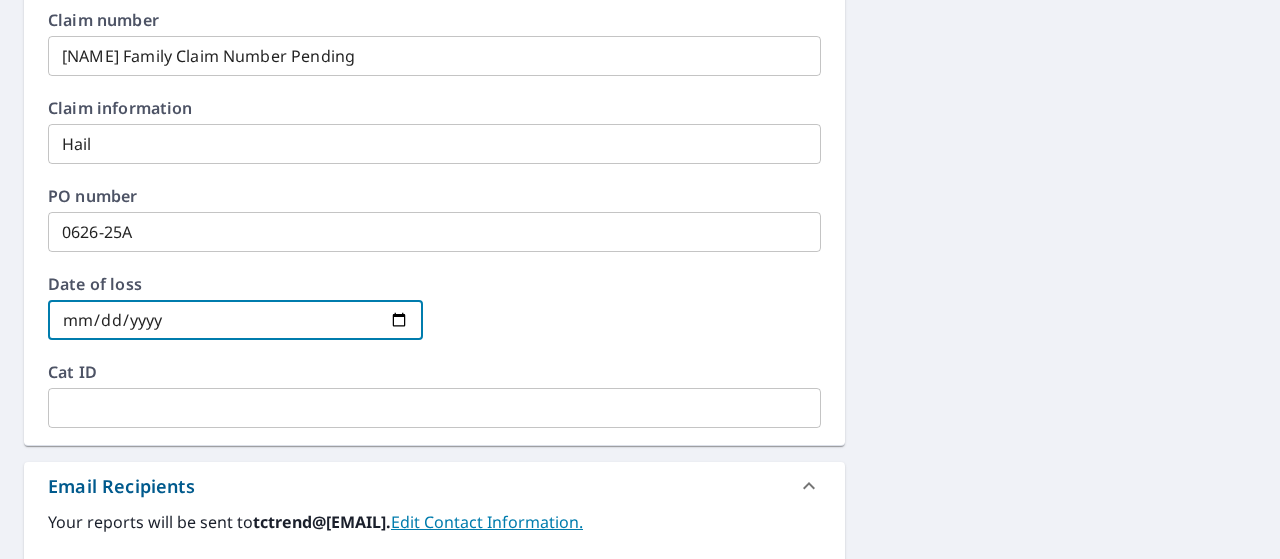 type on "0002-06-16" 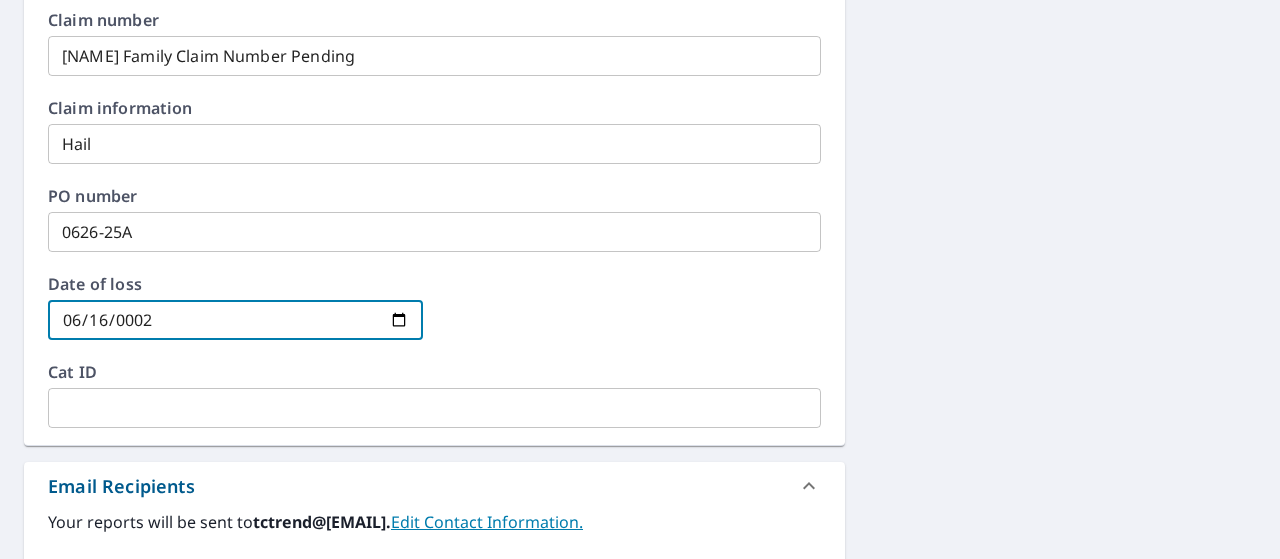 checkbox on "true" 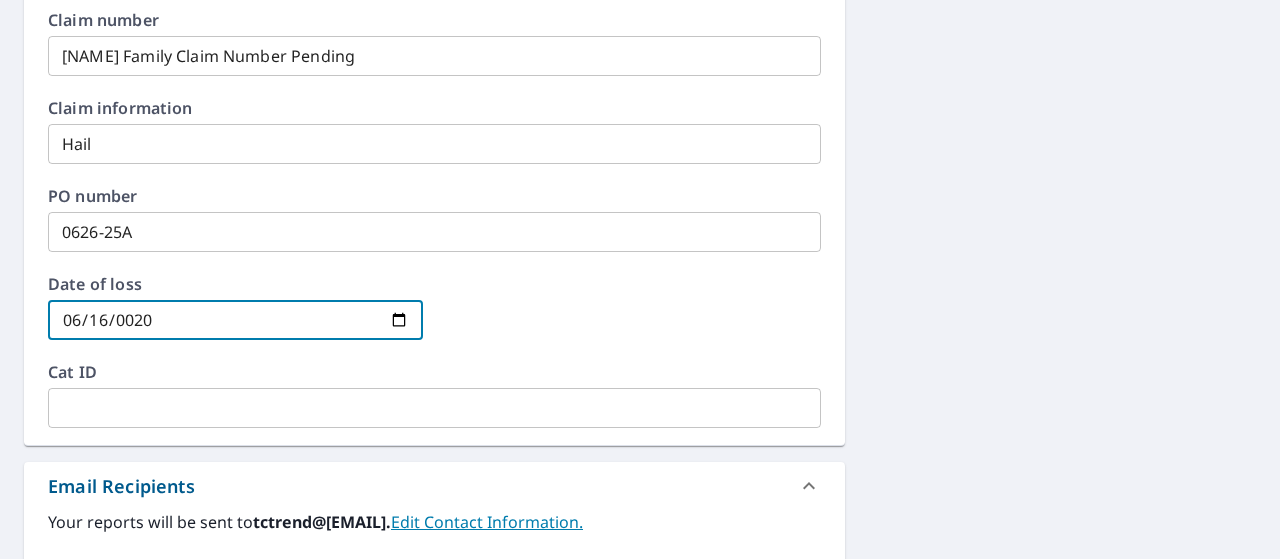 checkbox on "true" 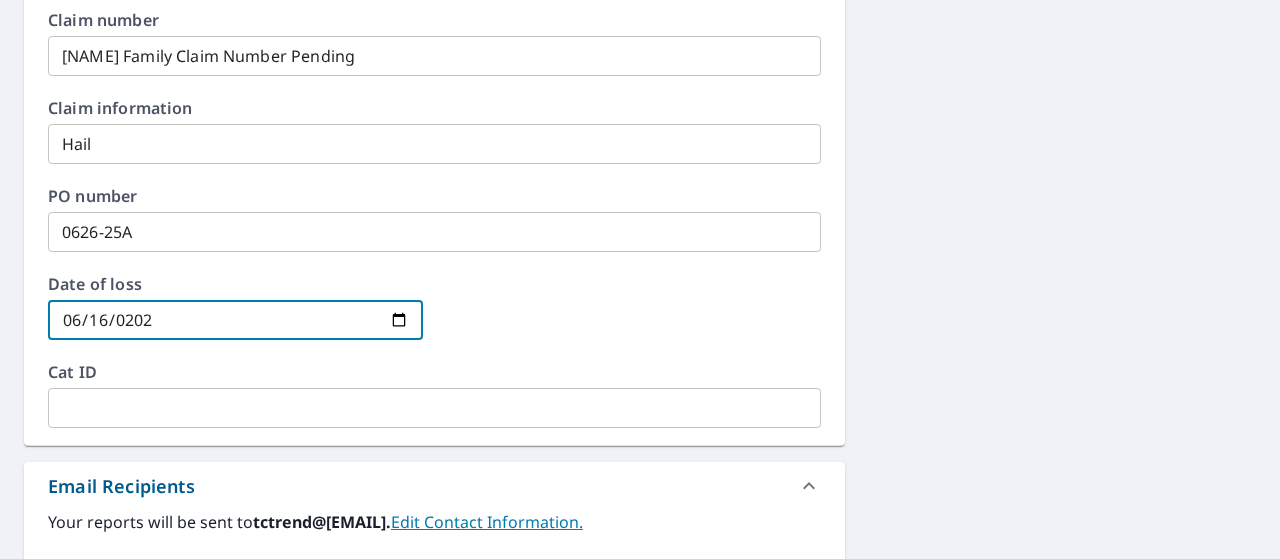 checkbox on "true" 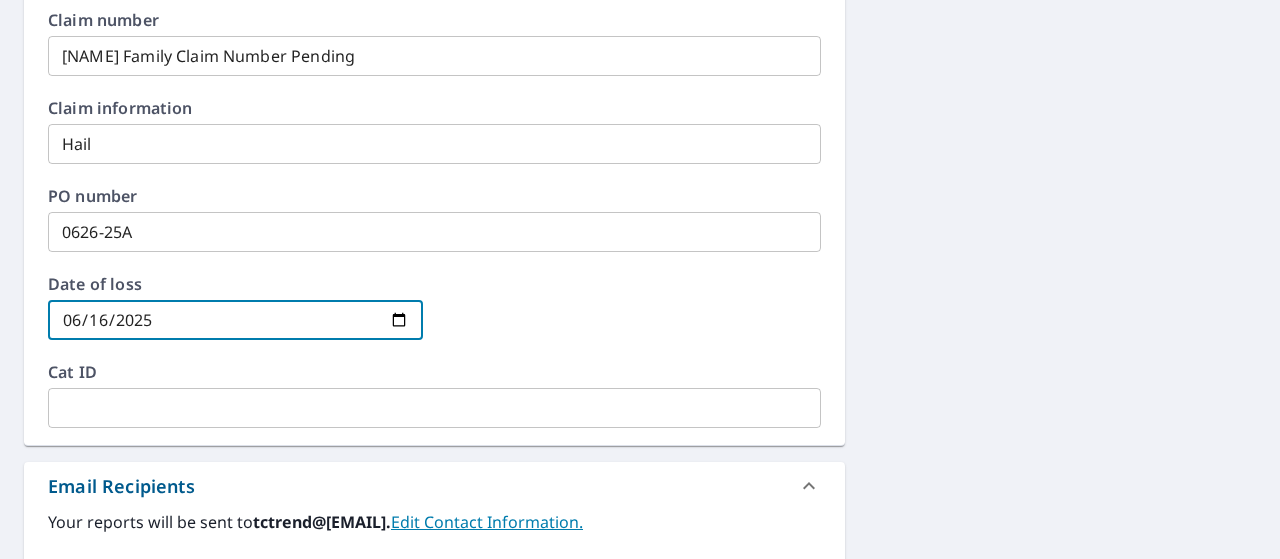 checkbox on "true" 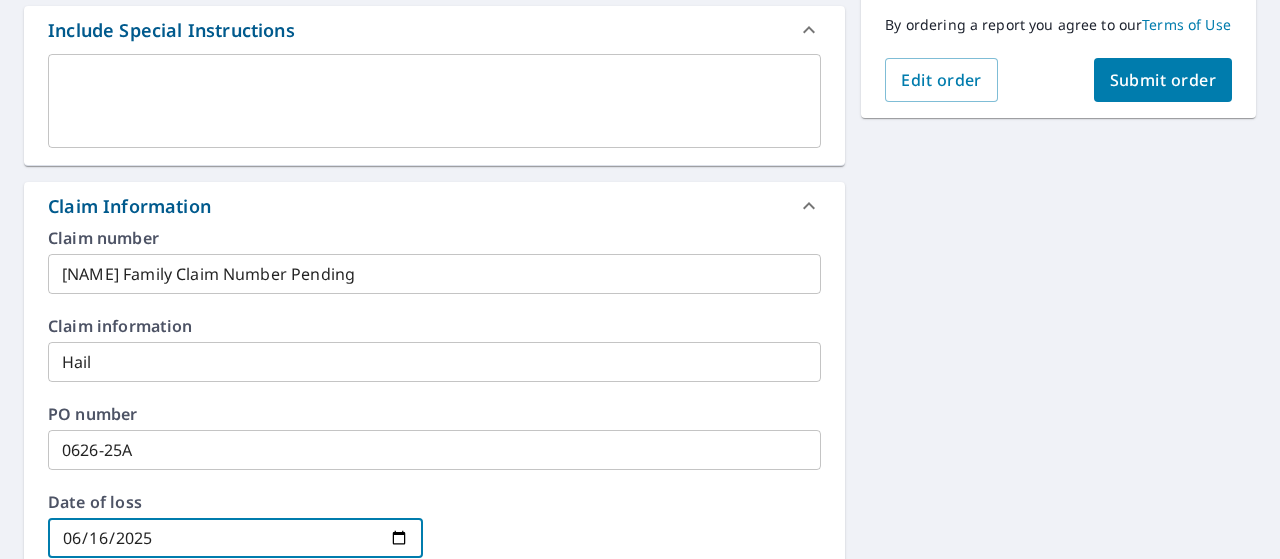 scroll, scrollTop: 462, scrollLeft: 0, axis: vertical 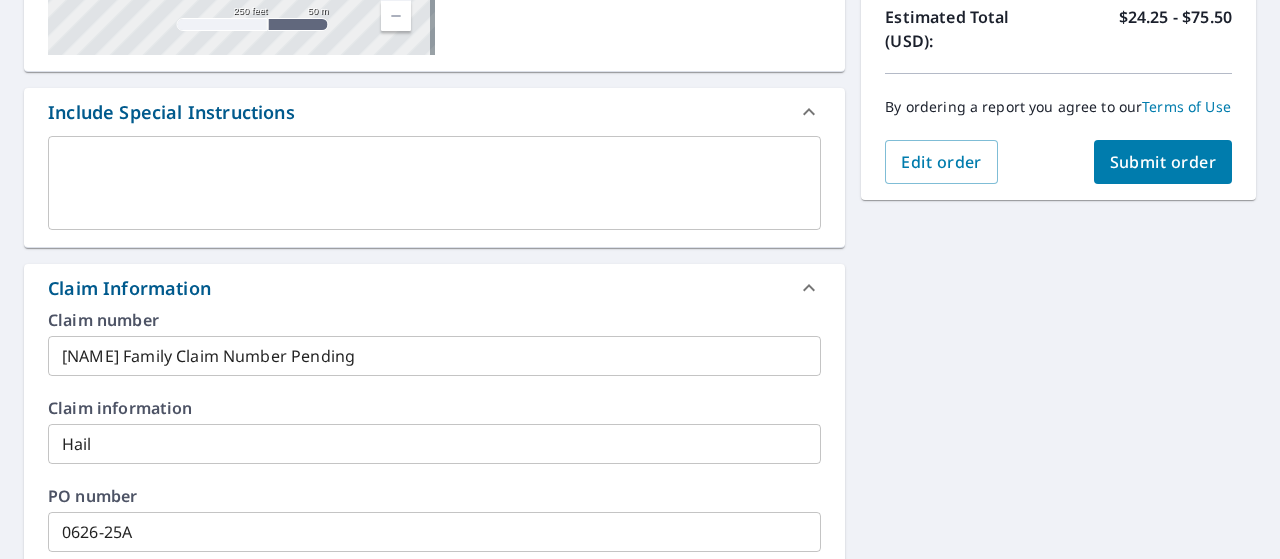 click on "x ​" at bounding box center [434, 183] 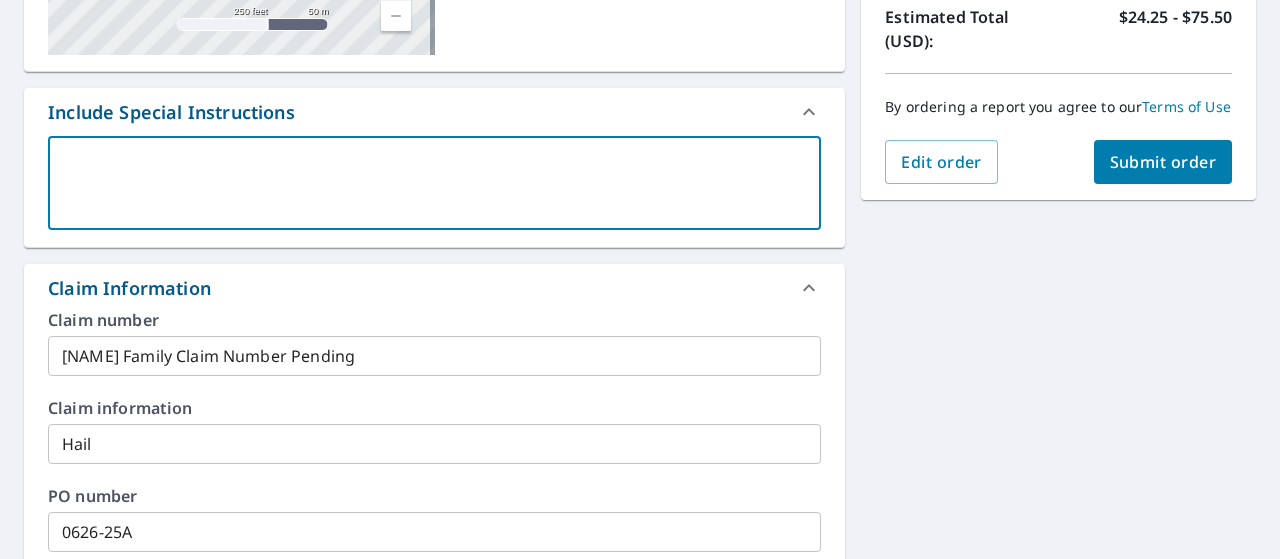 type on "J" 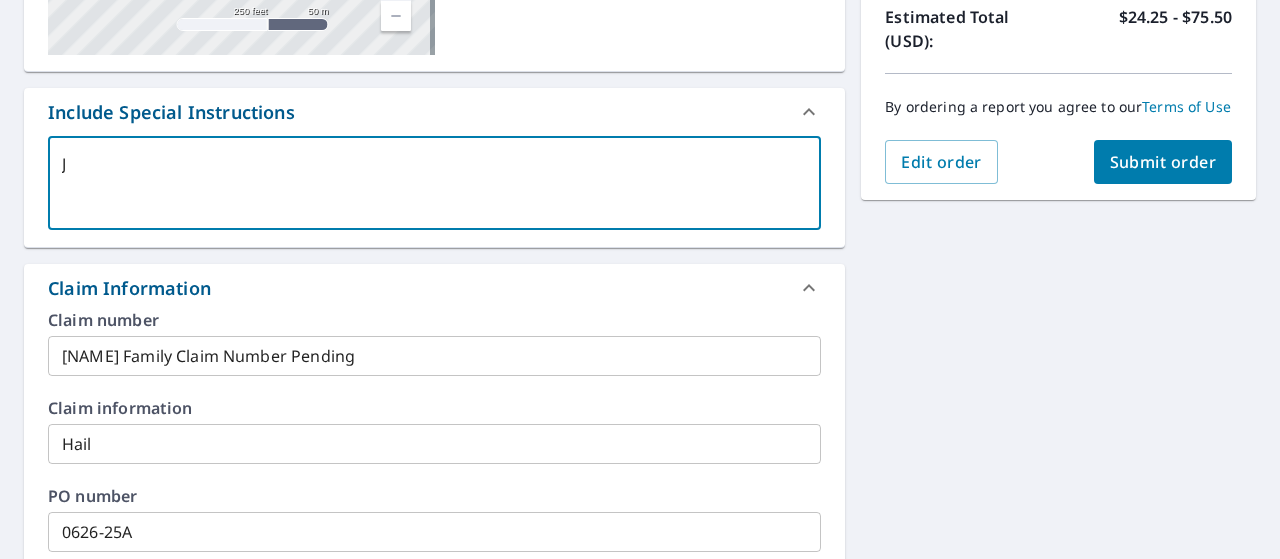 type on "Ji" 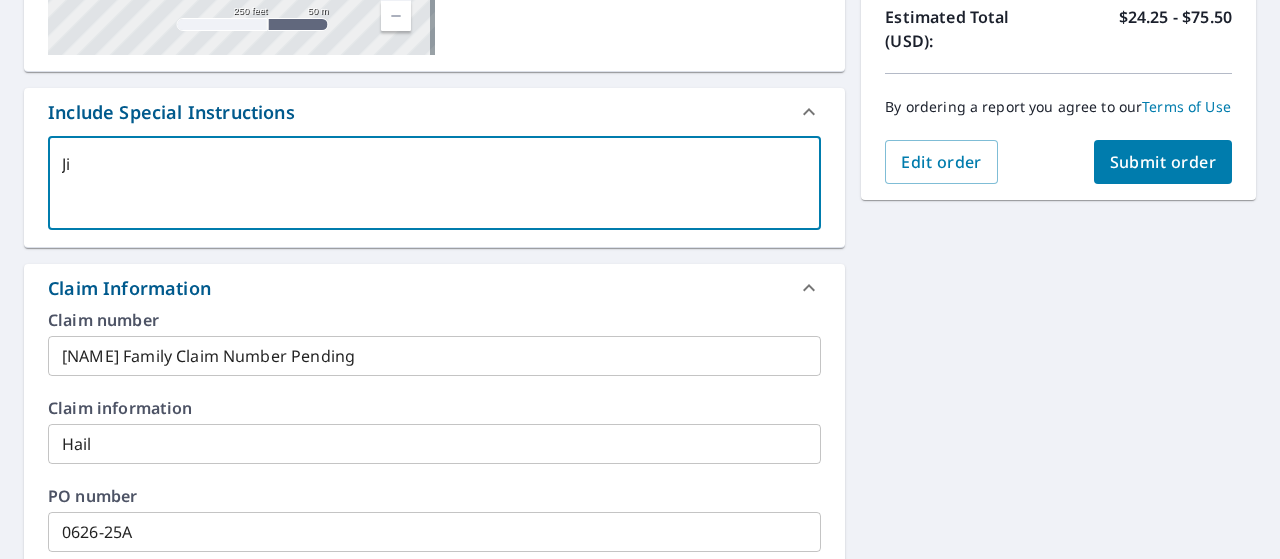 type on "Jil" 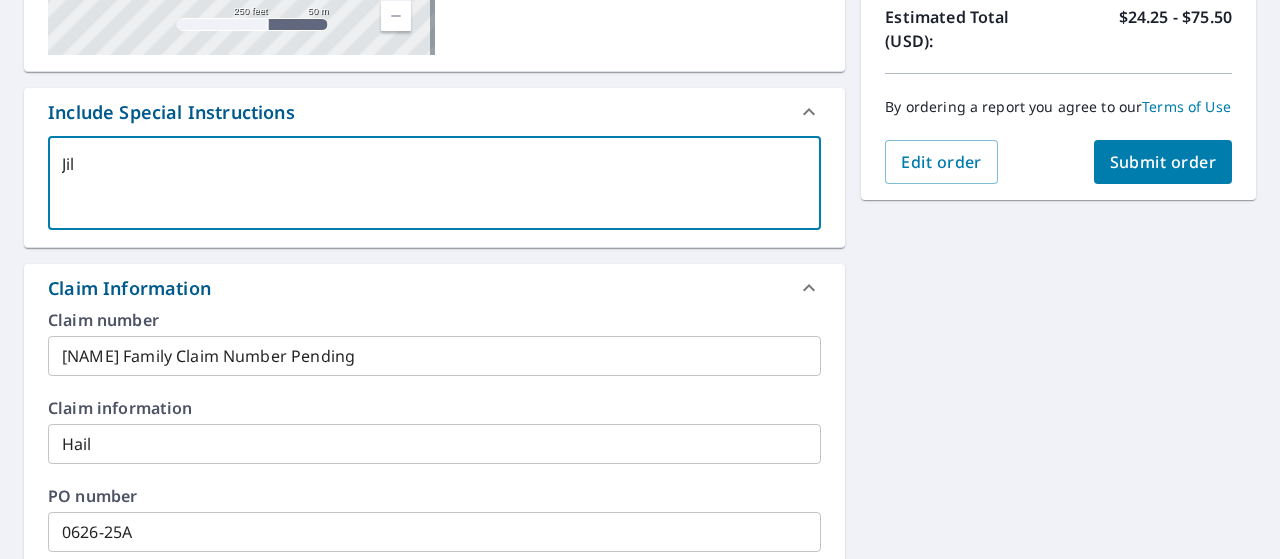 type on "Jill" 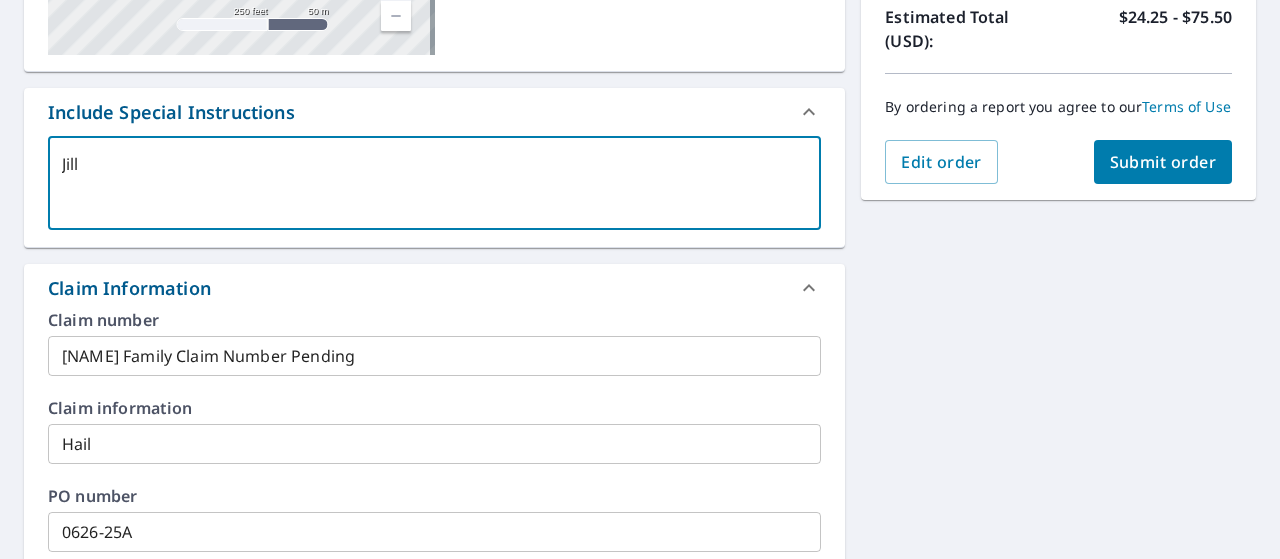 type on "Jill" 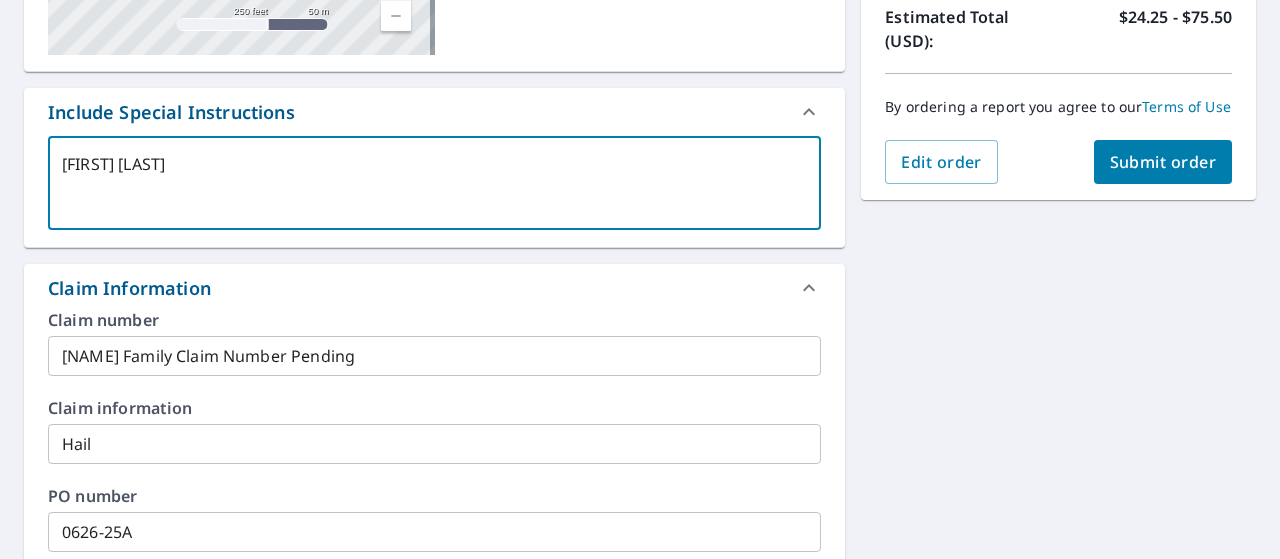 type on "Jill Da" 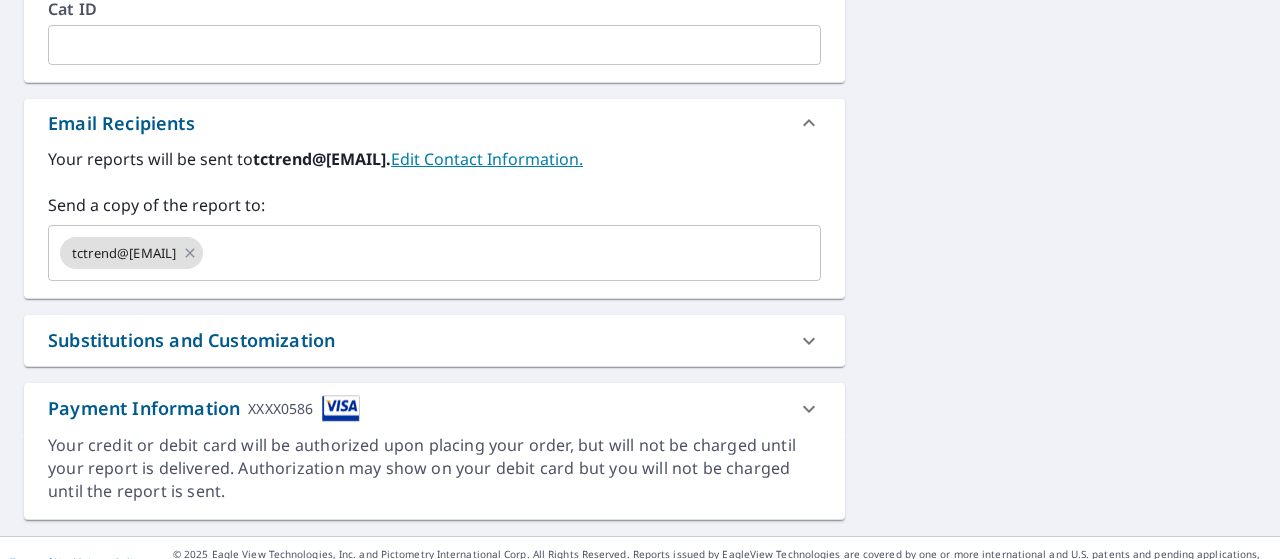 scroll, scrollTop: 1150, scrollLeft: 0, axis: vertical 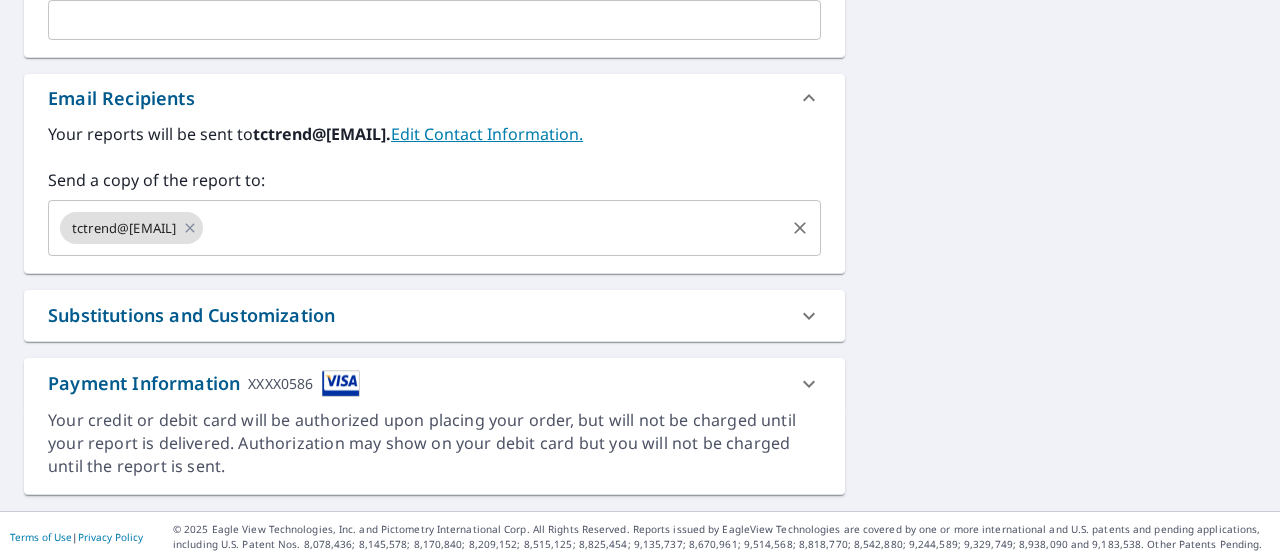 type on "Jill Dawson" 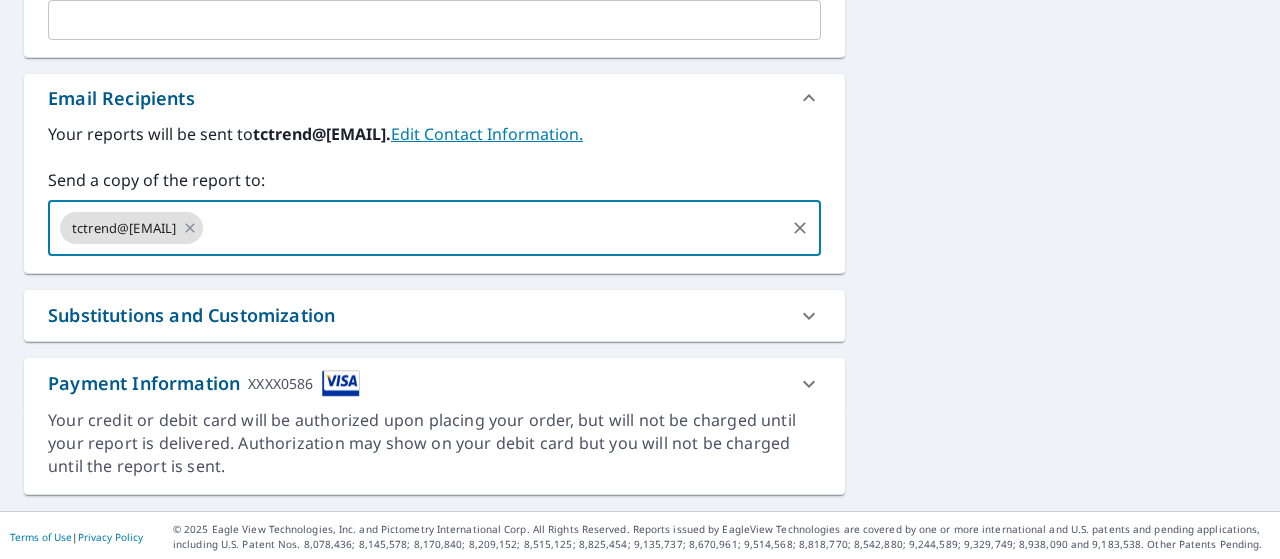 click at bounding box center [494, 228] 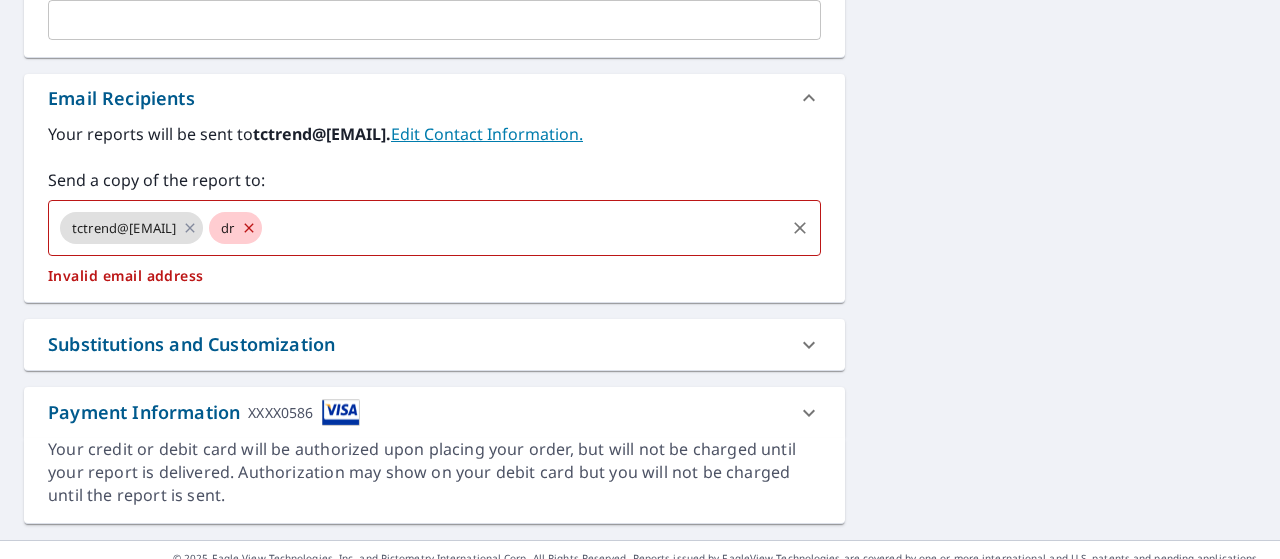 click 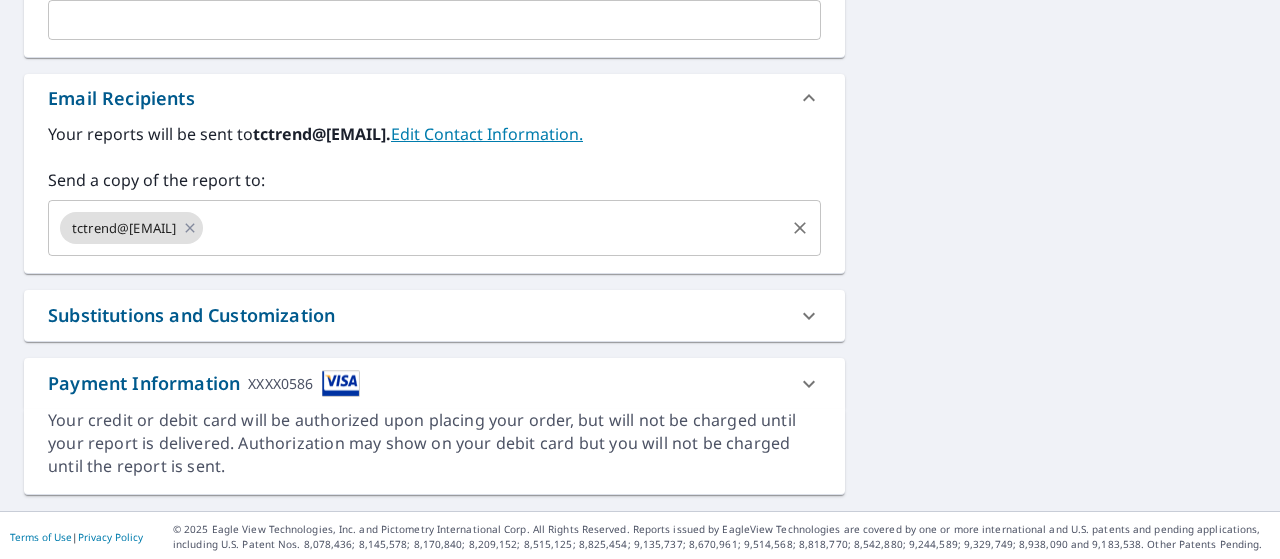 click at bounding box center [494, 228] 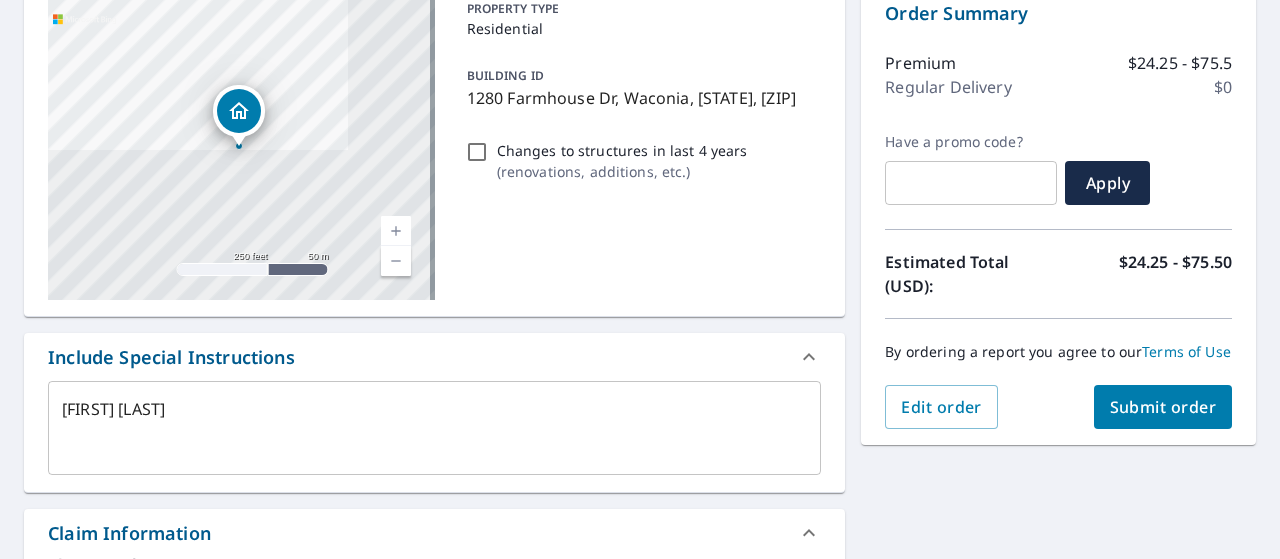 scroll, scrollTop: 250, scrollLeft: 0, axis: vertical 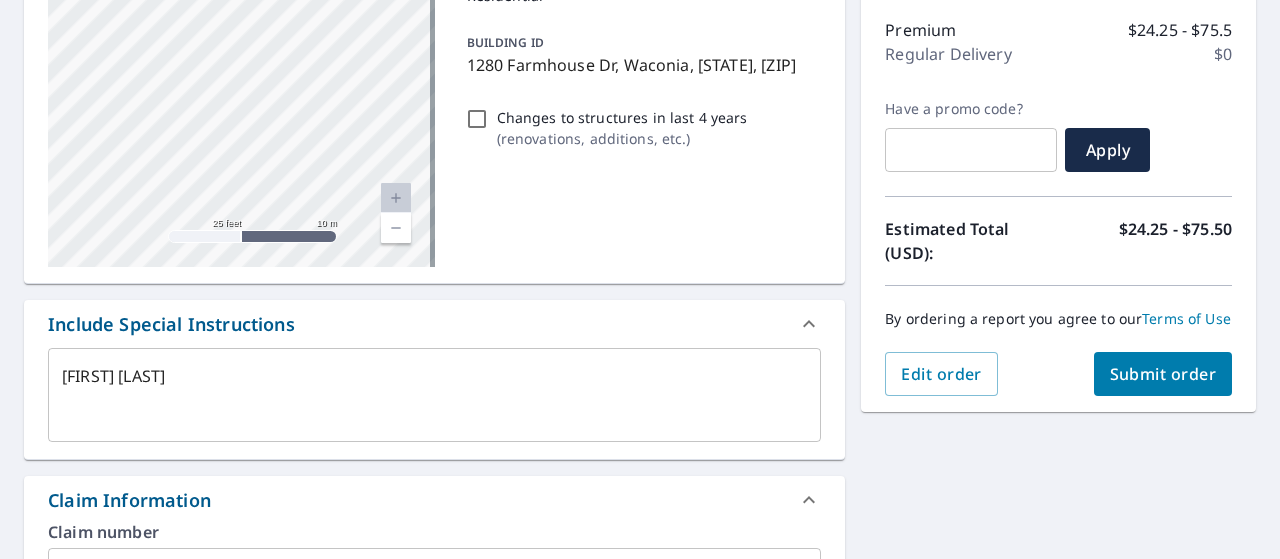 drag, startPoint x: 294, startPoint y: 110, endPoint x: 400, endPoint y: 181, distance: 127.581345 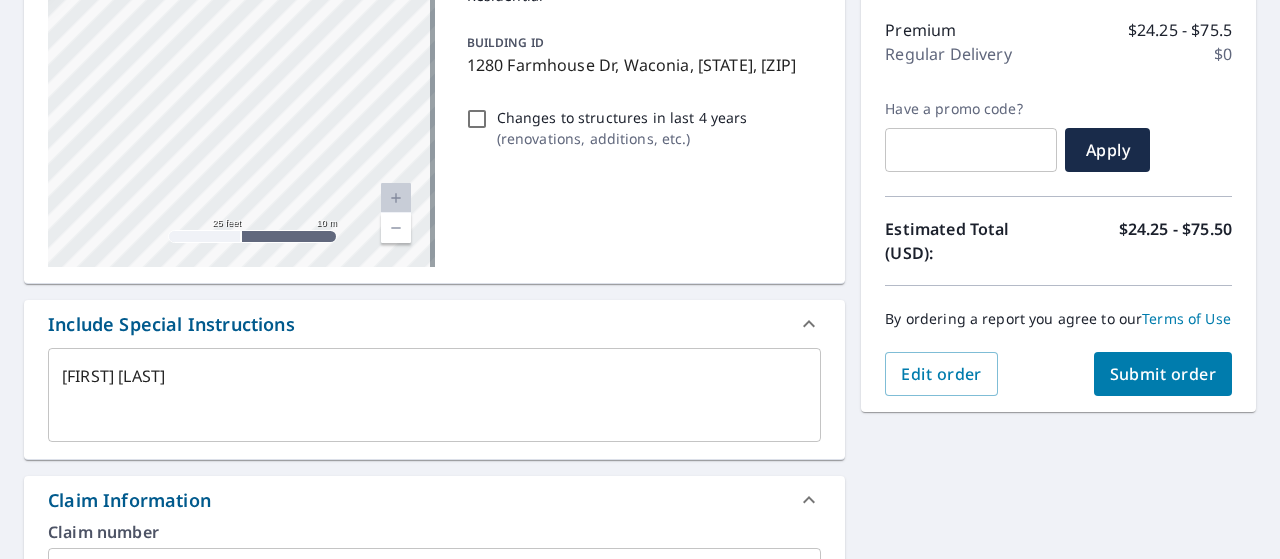 drag, startPoint x: 194, startPoint y: 114, endPoint x: 402, endPoint y: 185, distance: 219.78398 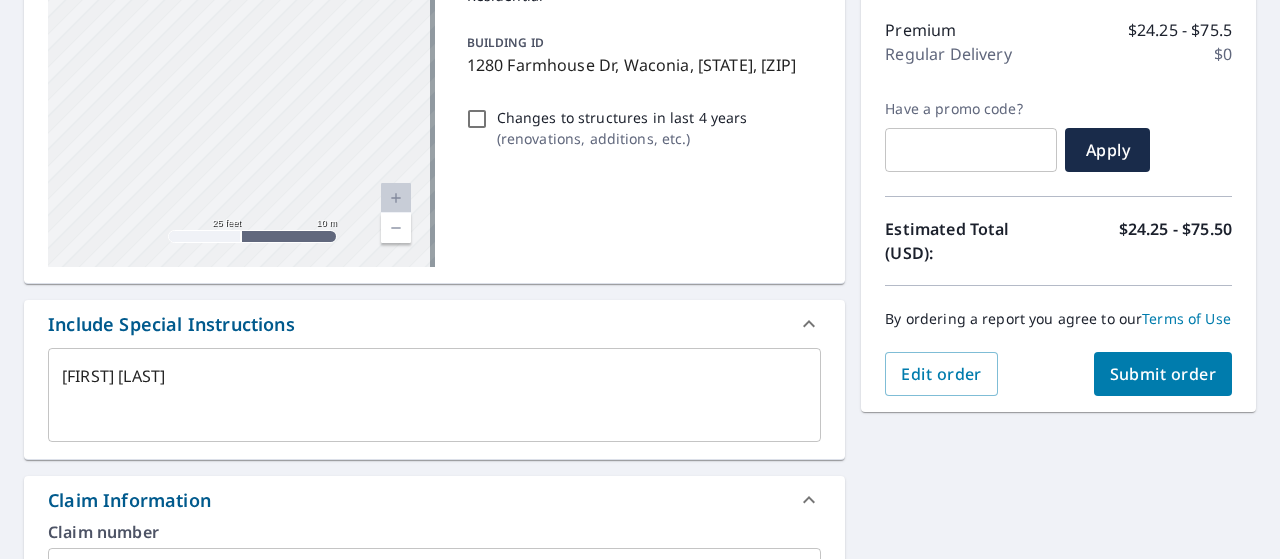 drag, startPoint x: 244, startPoint y: 120, endPoint x: 390, endPoint y: 169, distance: 154.00325 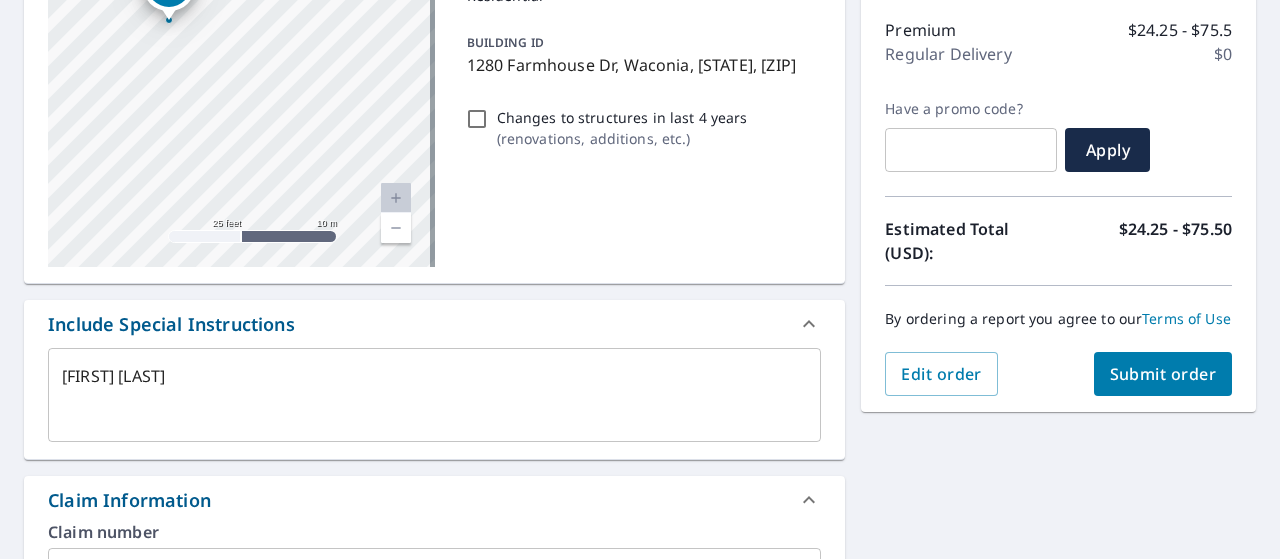 drag, startPoint x: 219, startPoint y: 109, endPoint x: 406, endPoint y: 151, distance: 191.65855 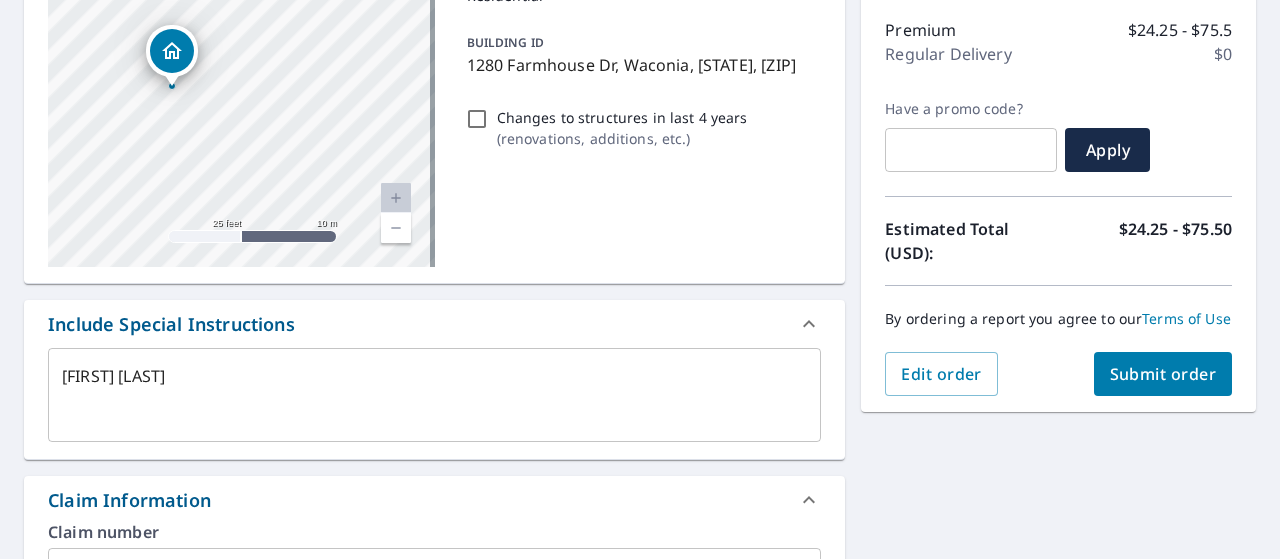 drag, startPoint x: 379, startPoint y: 139, endPoint x: 342, endPoint y: 195, distance: 67.11929 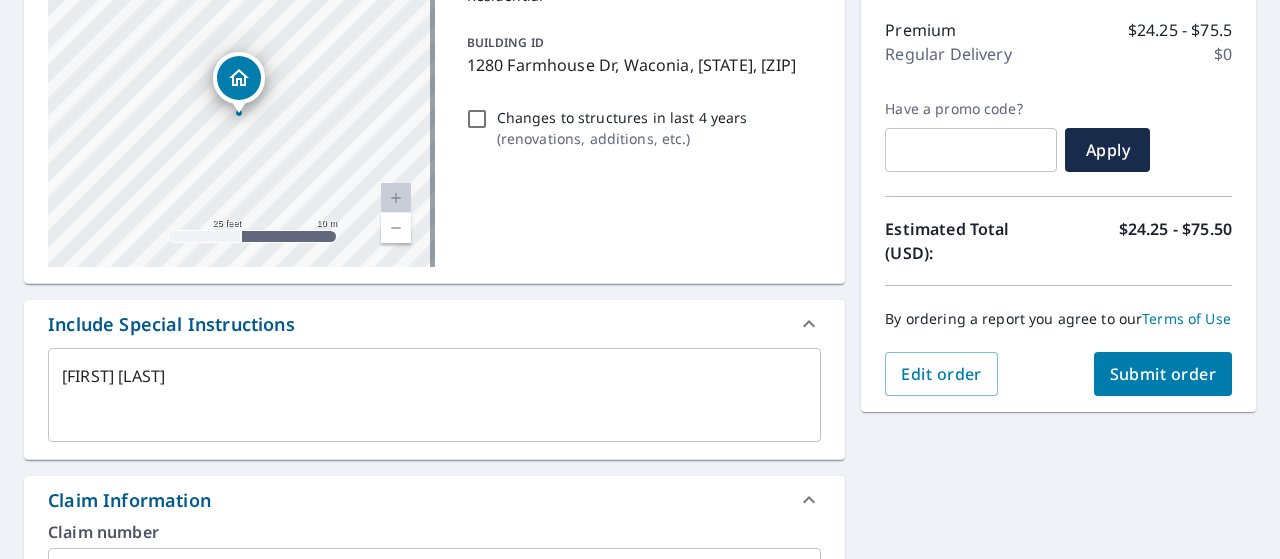 click on "Submit order" at bounding box center [1163, 374] 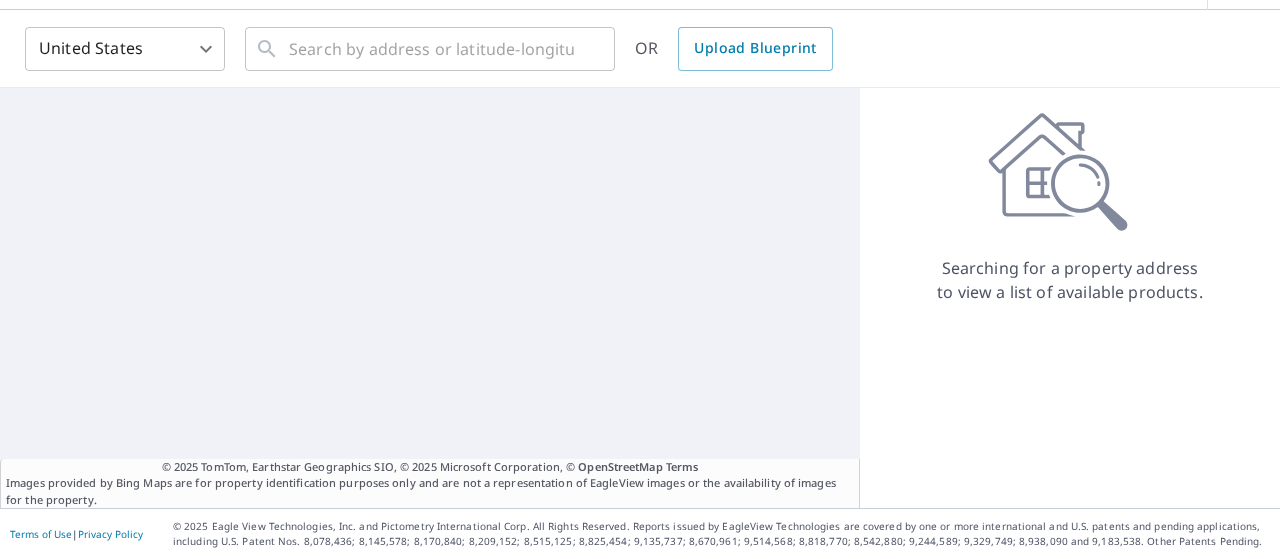 scroll, scrollTop: 62, scrollLeft: 0, axis: vertical 